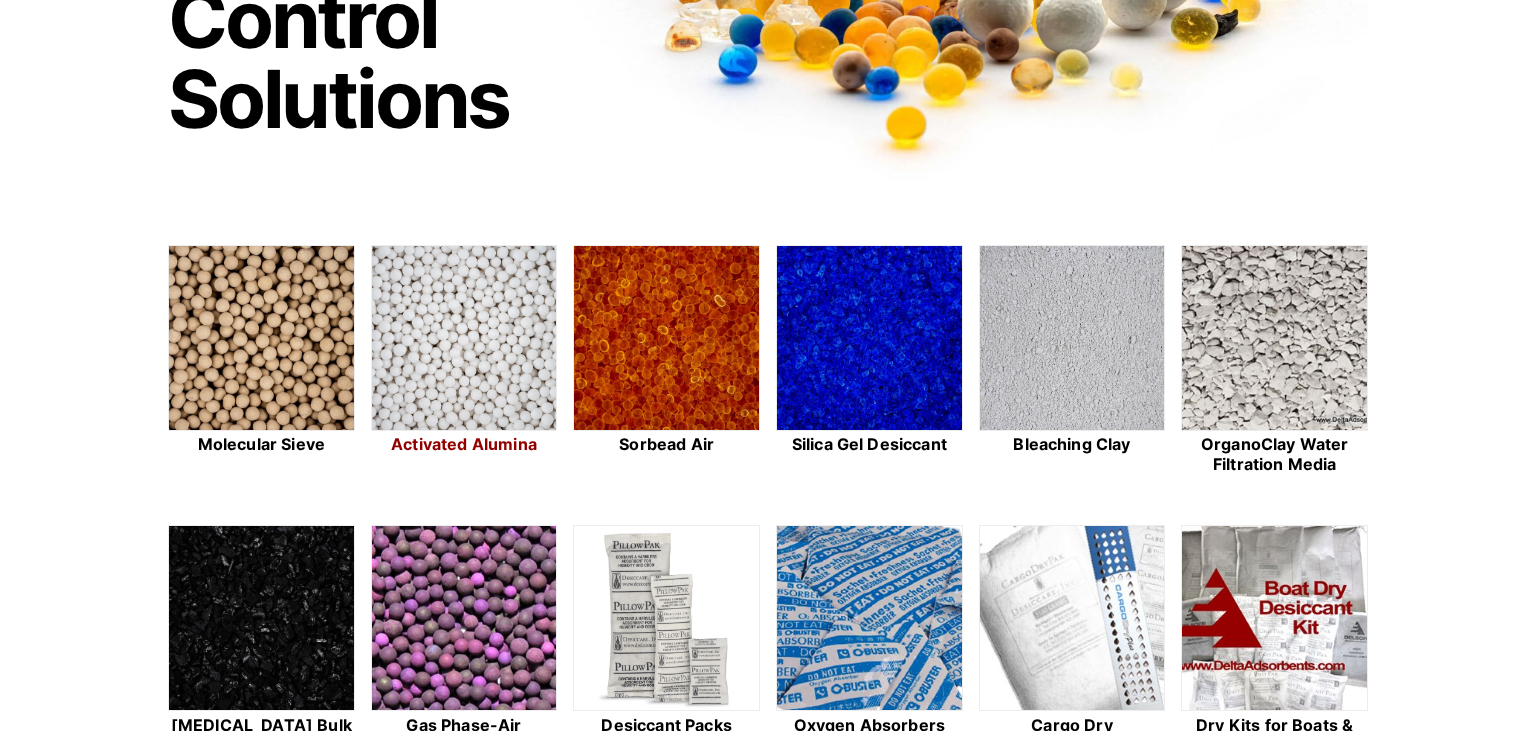 scroll, scrollTop: 374, scrollLeft: 0, axis: vertical 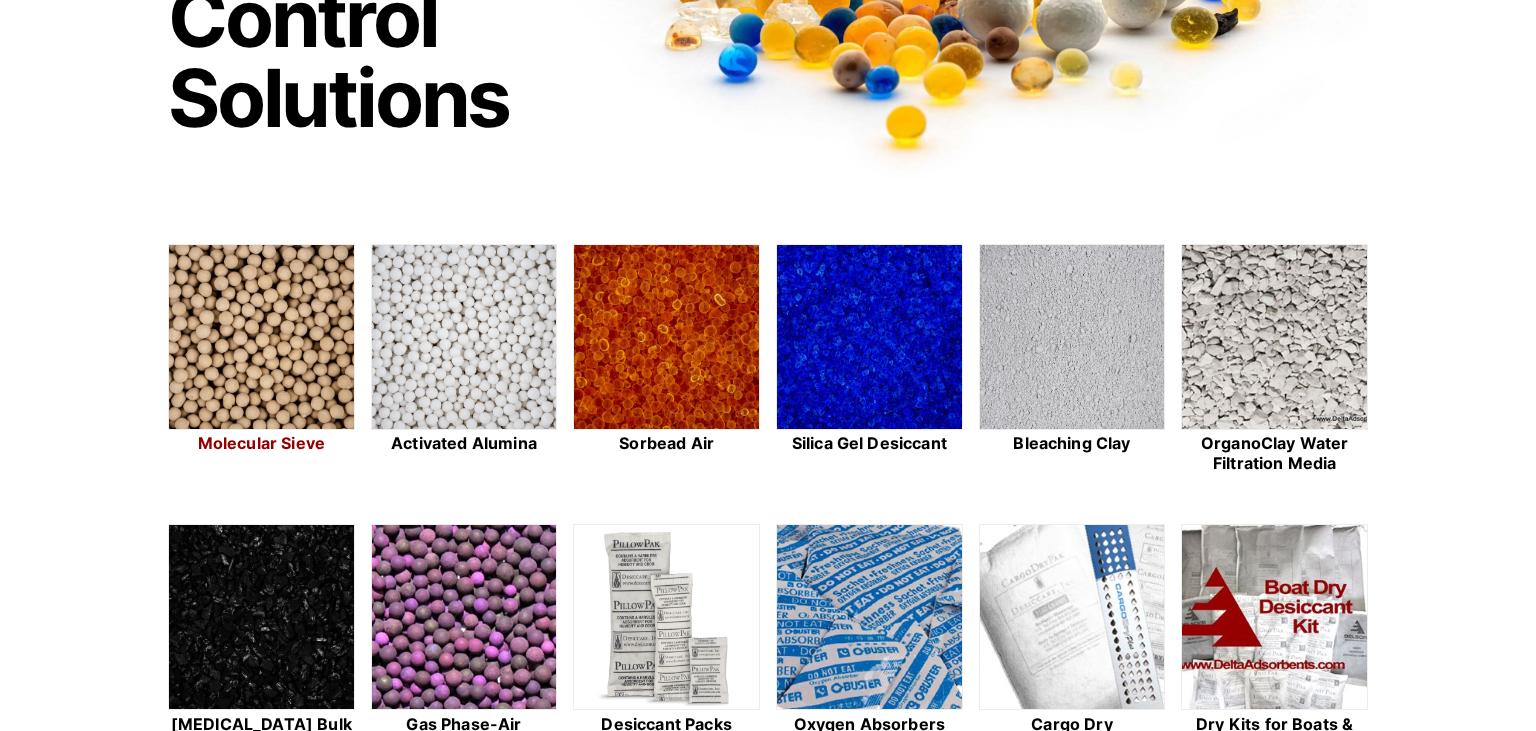 click at bounding box center [261, 338] 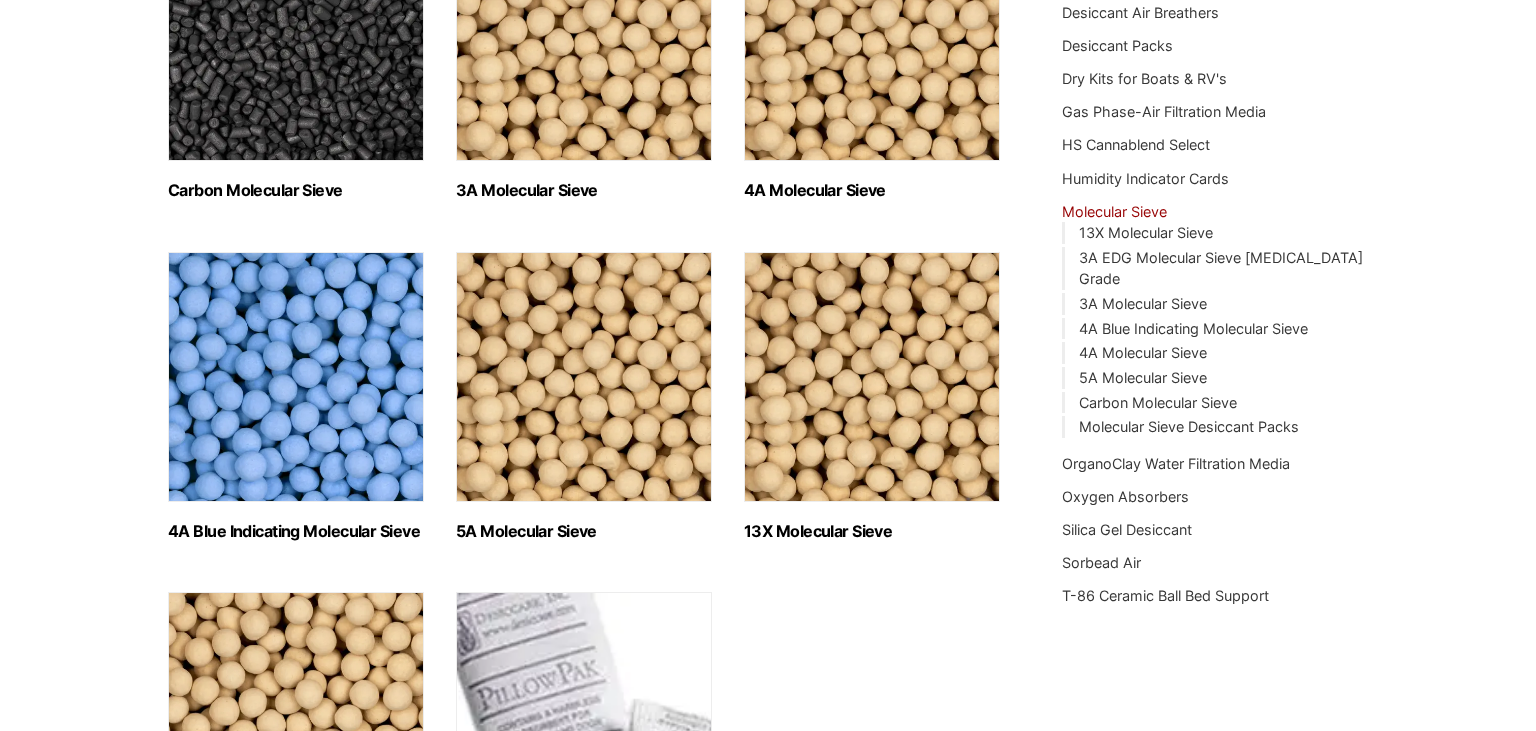 scroll, scrollTop: 434, scrollLeft: 0, axis: vertical 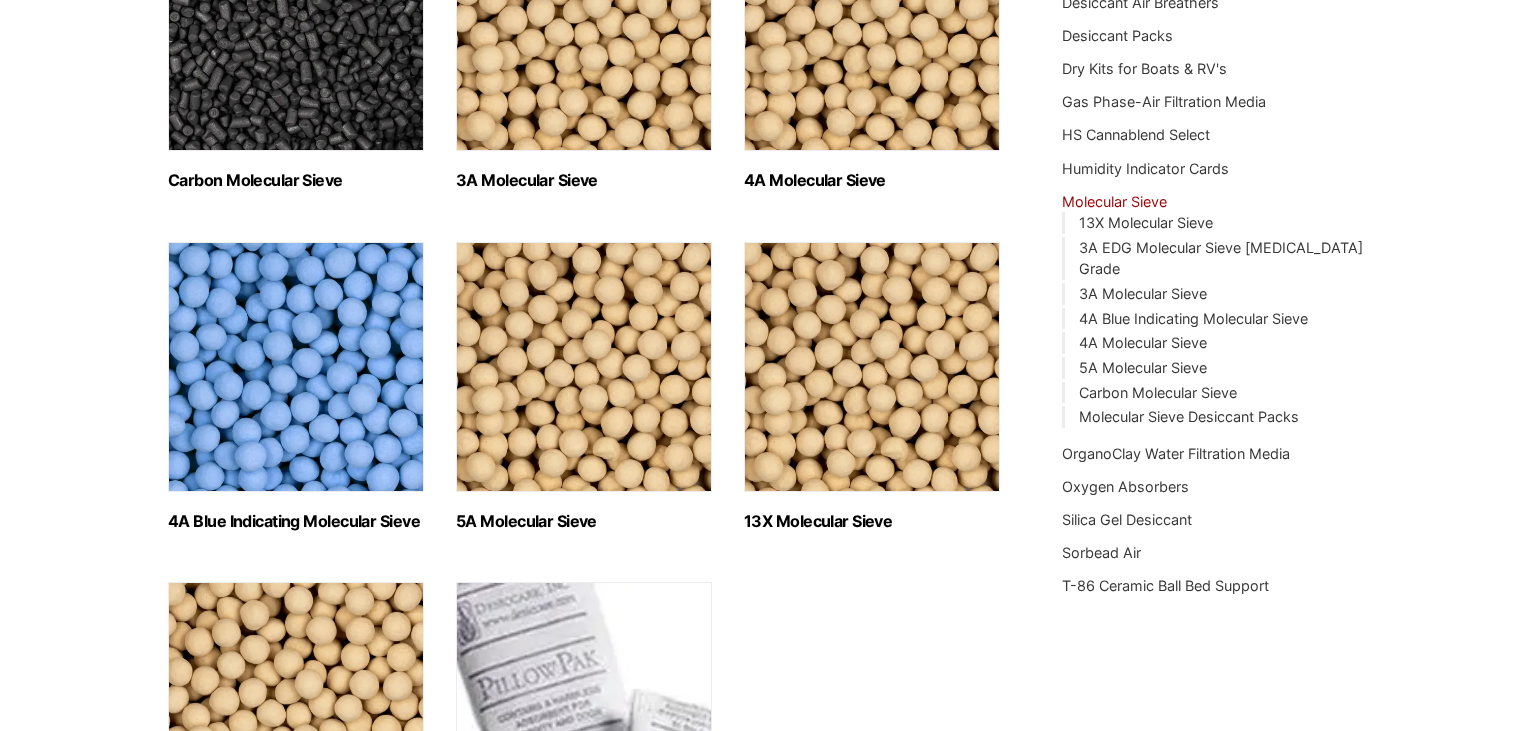 click at bounding box center (872, 367) 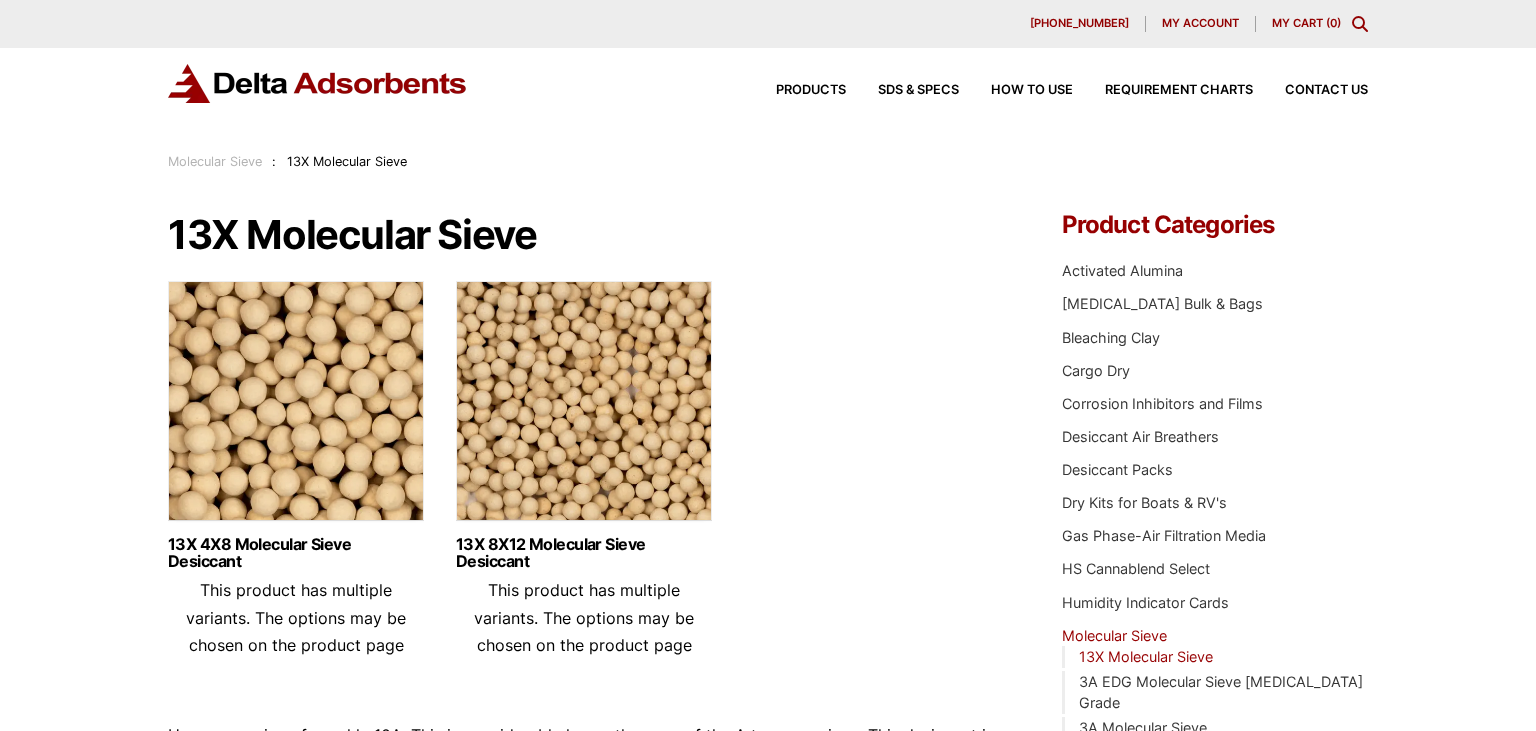 scroll, scrollTop: 0, scrollLeft: 0, axis: both 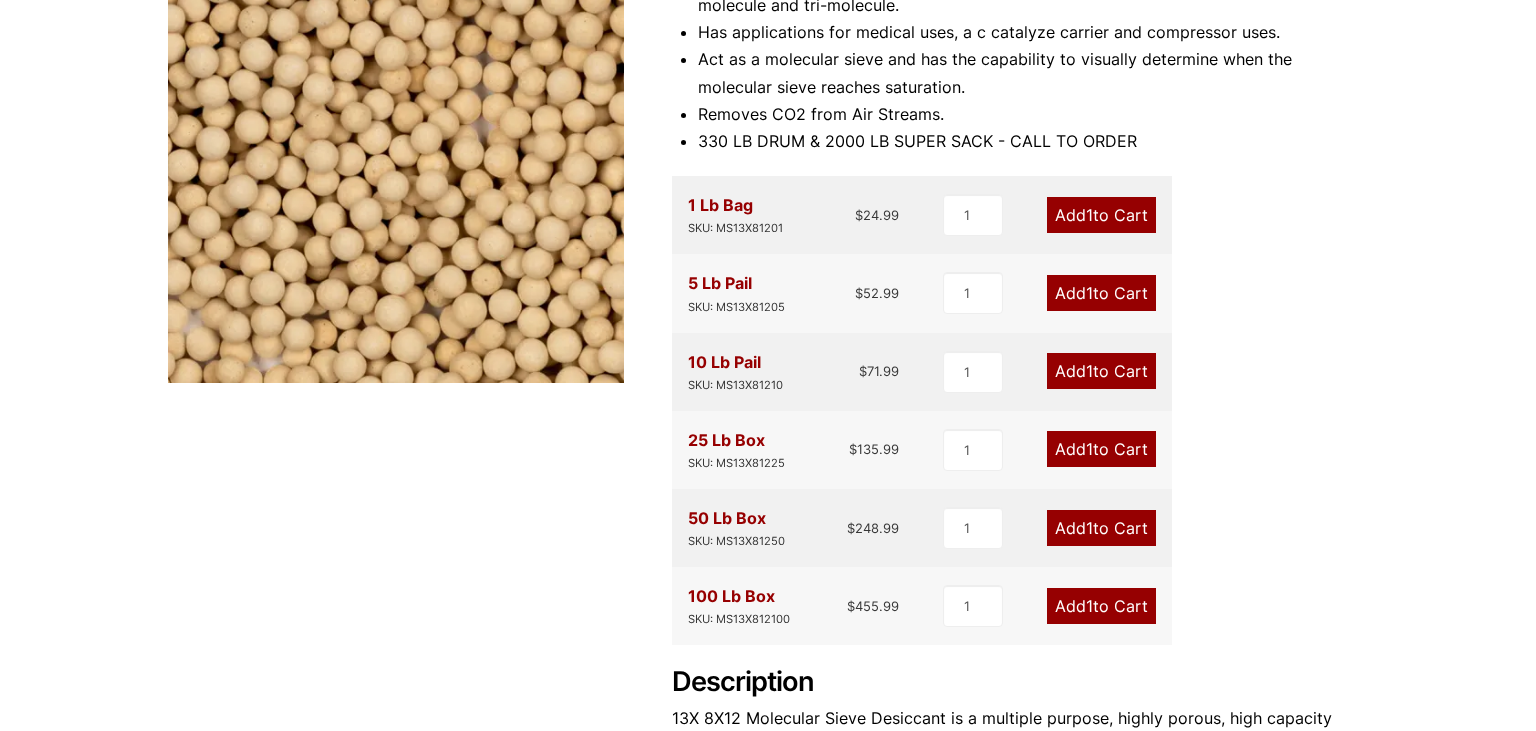 click on "Add  1  to Cart" at bounding box center [1101, 215] 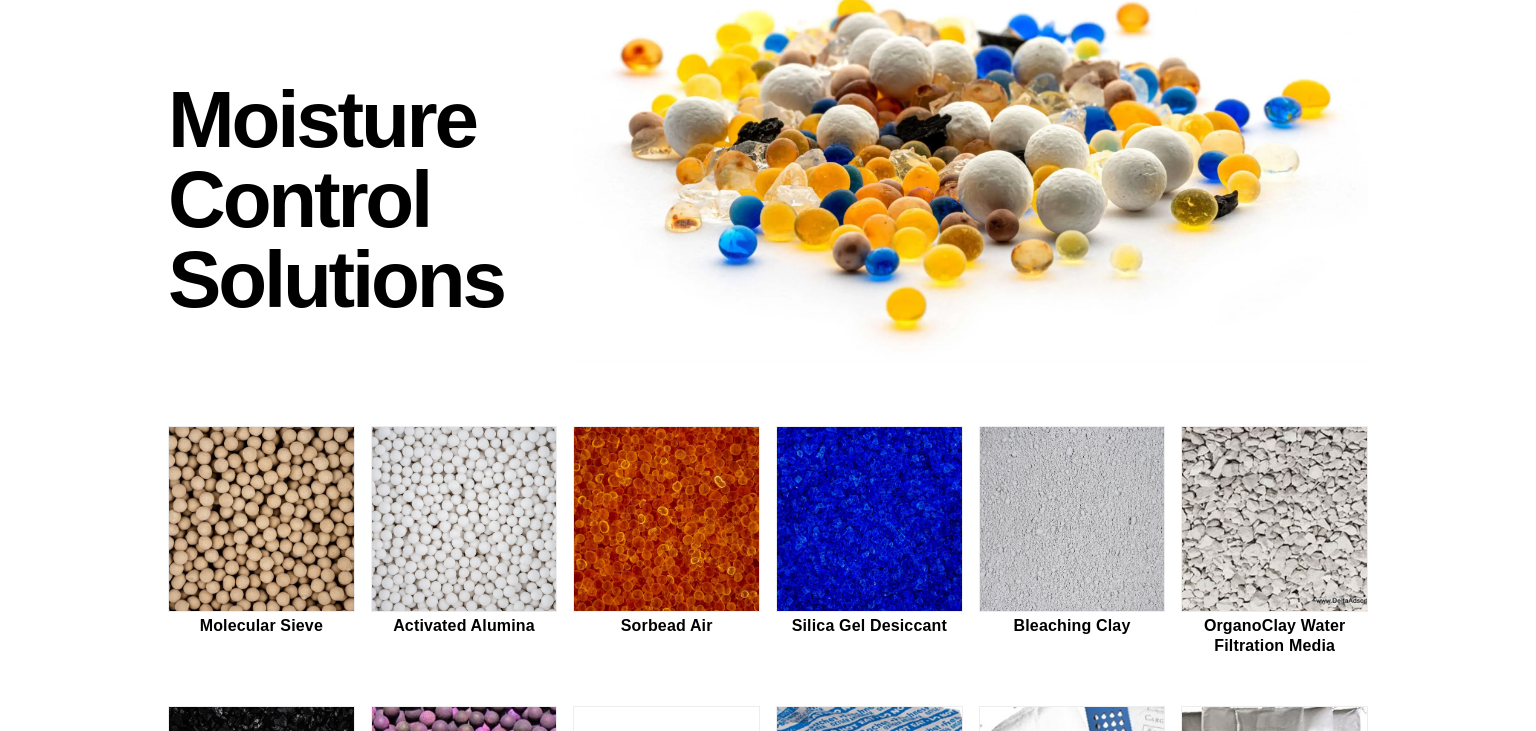 scroll, scrollTop: 193, scrollLeft: 0, axis: vertical 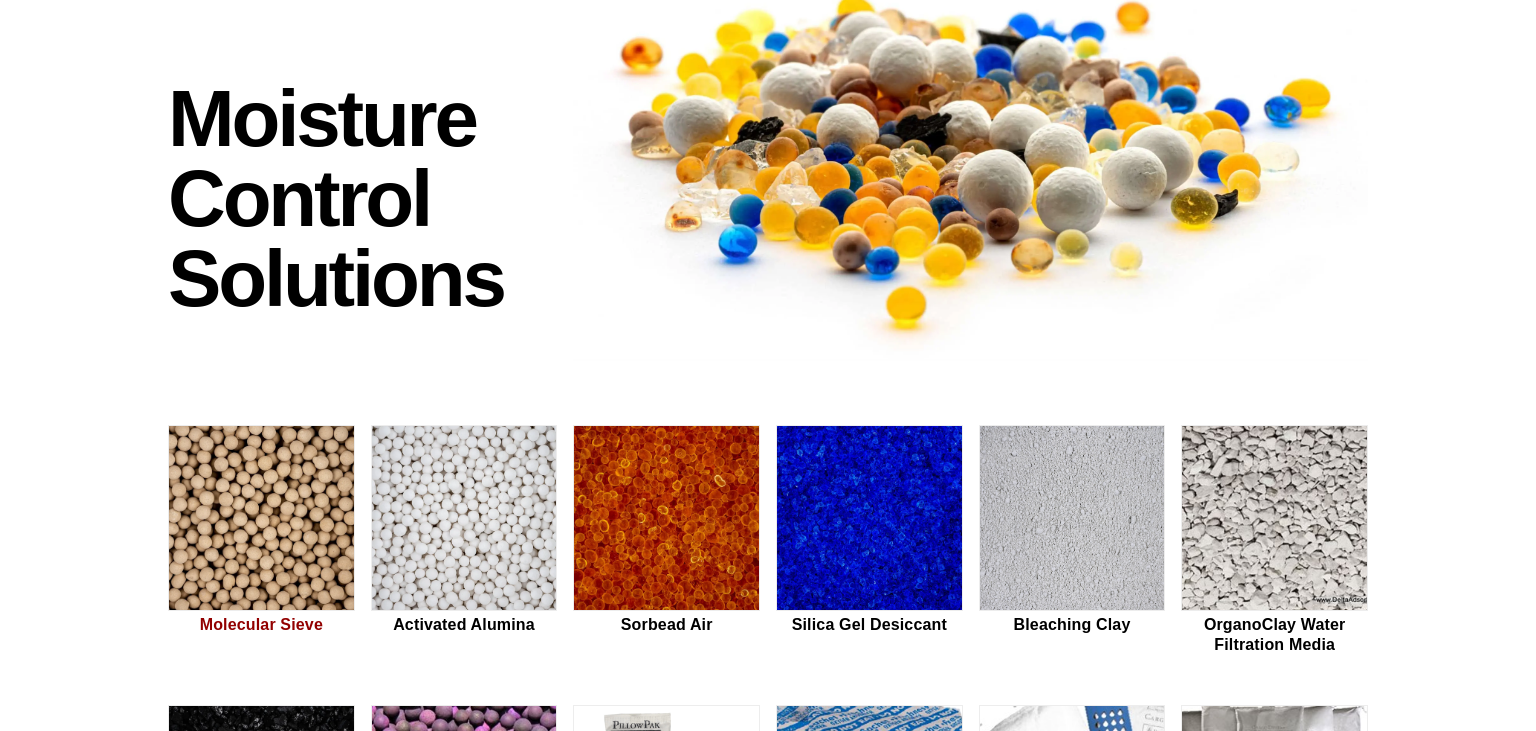 click at bounding box center (261, 519) 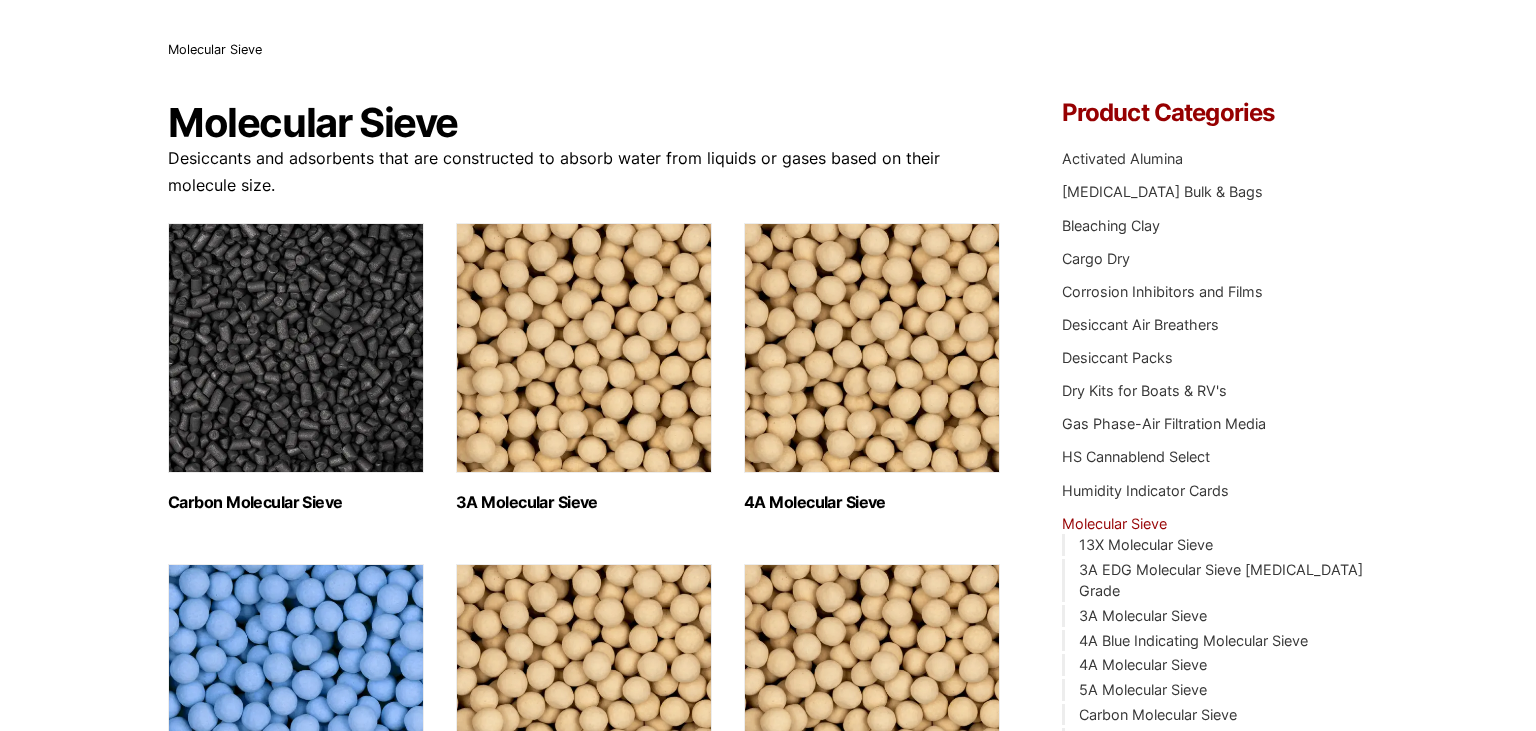 scroll, scrollTop: 113, scrollLeft: 0, axis: vertical 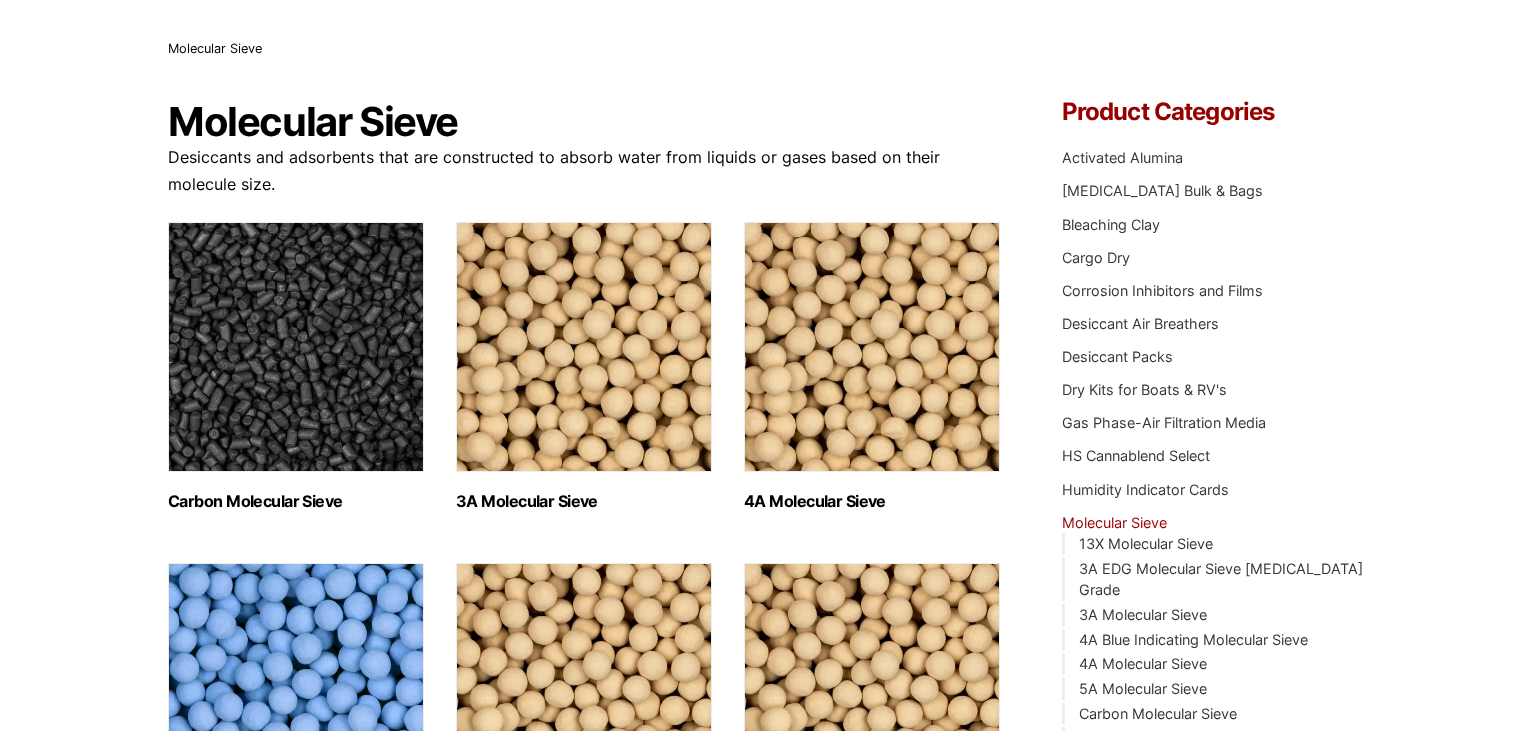 click at bounding box center (872, 347) 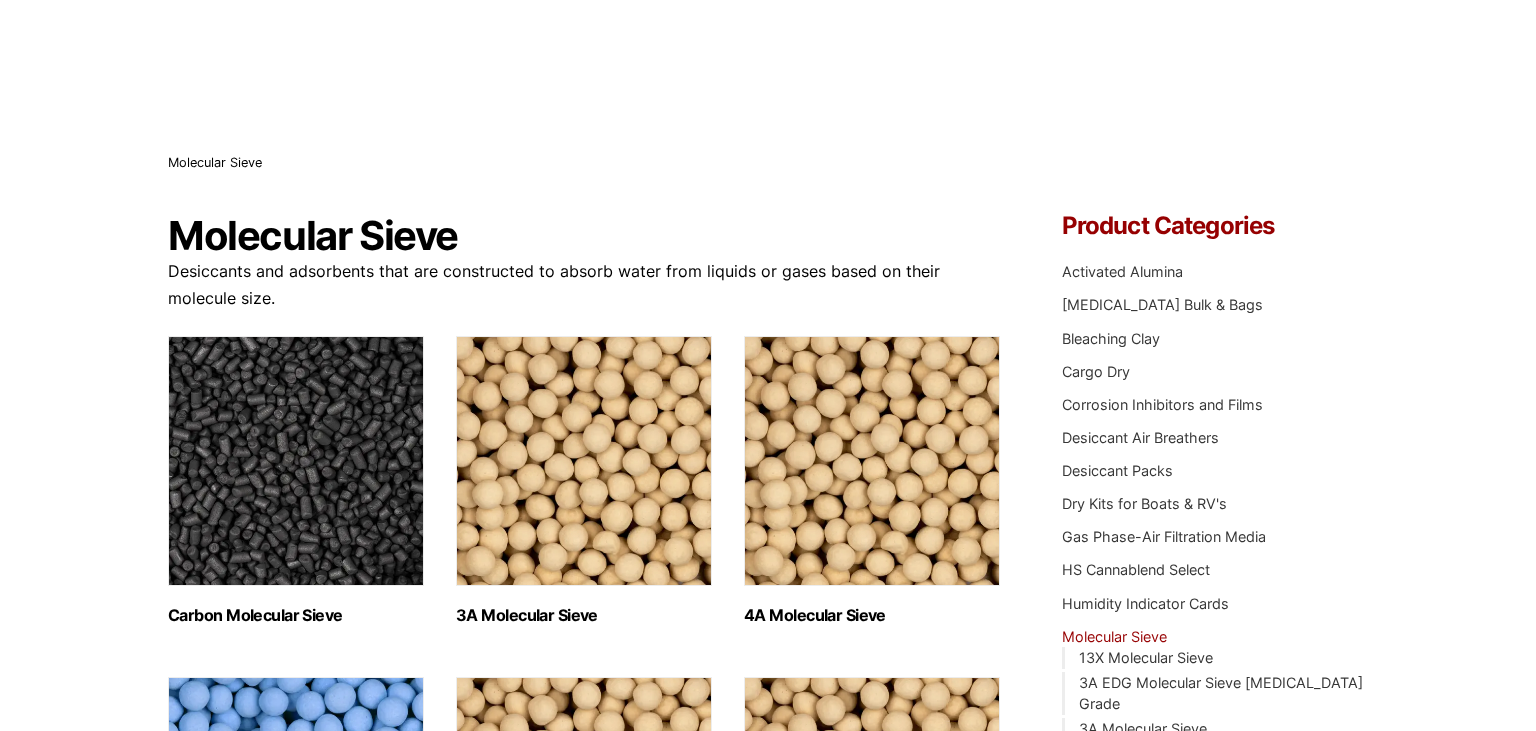 scroll, scrollTop: 0, scrollLeft: 0, axis: both 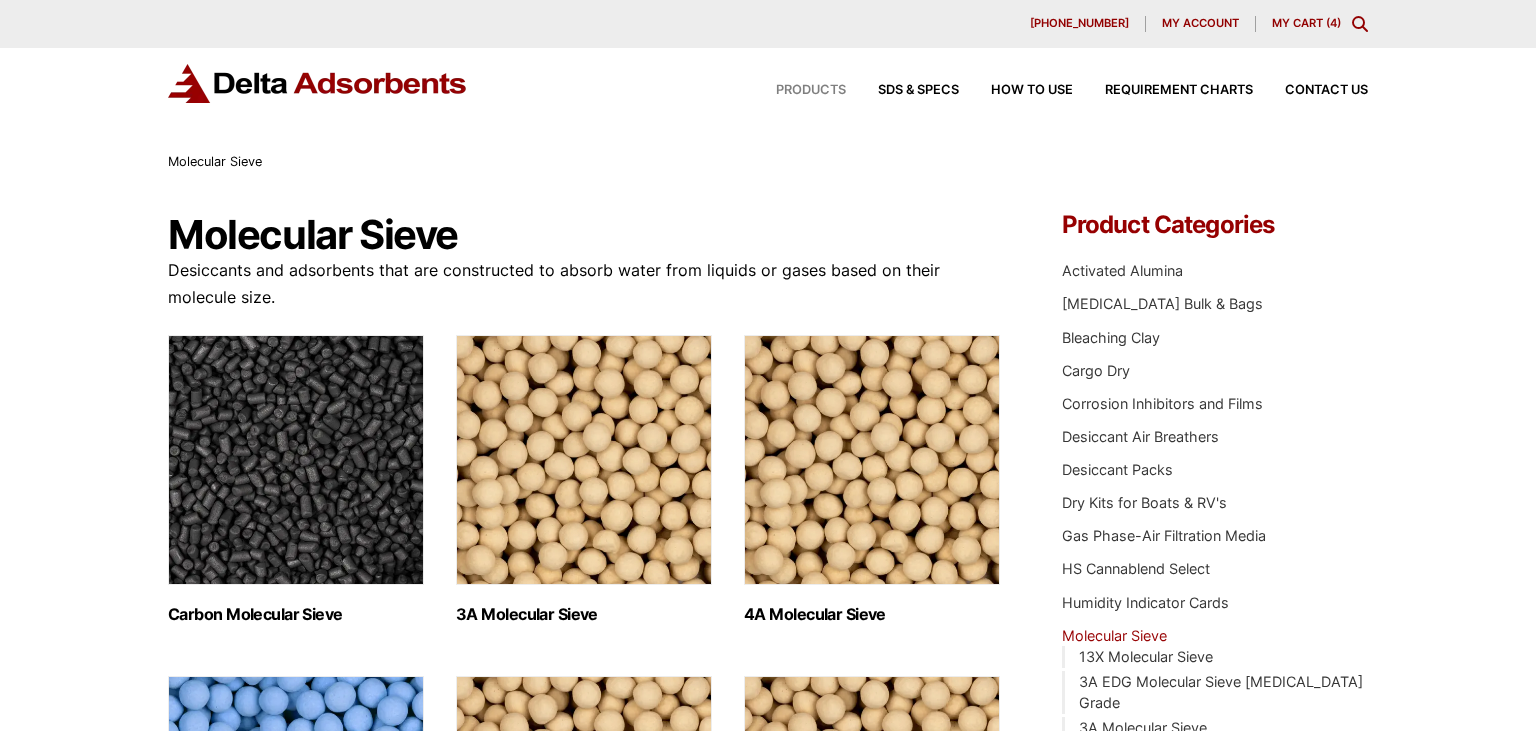 click on "Products" at bounding box center (811, 90) 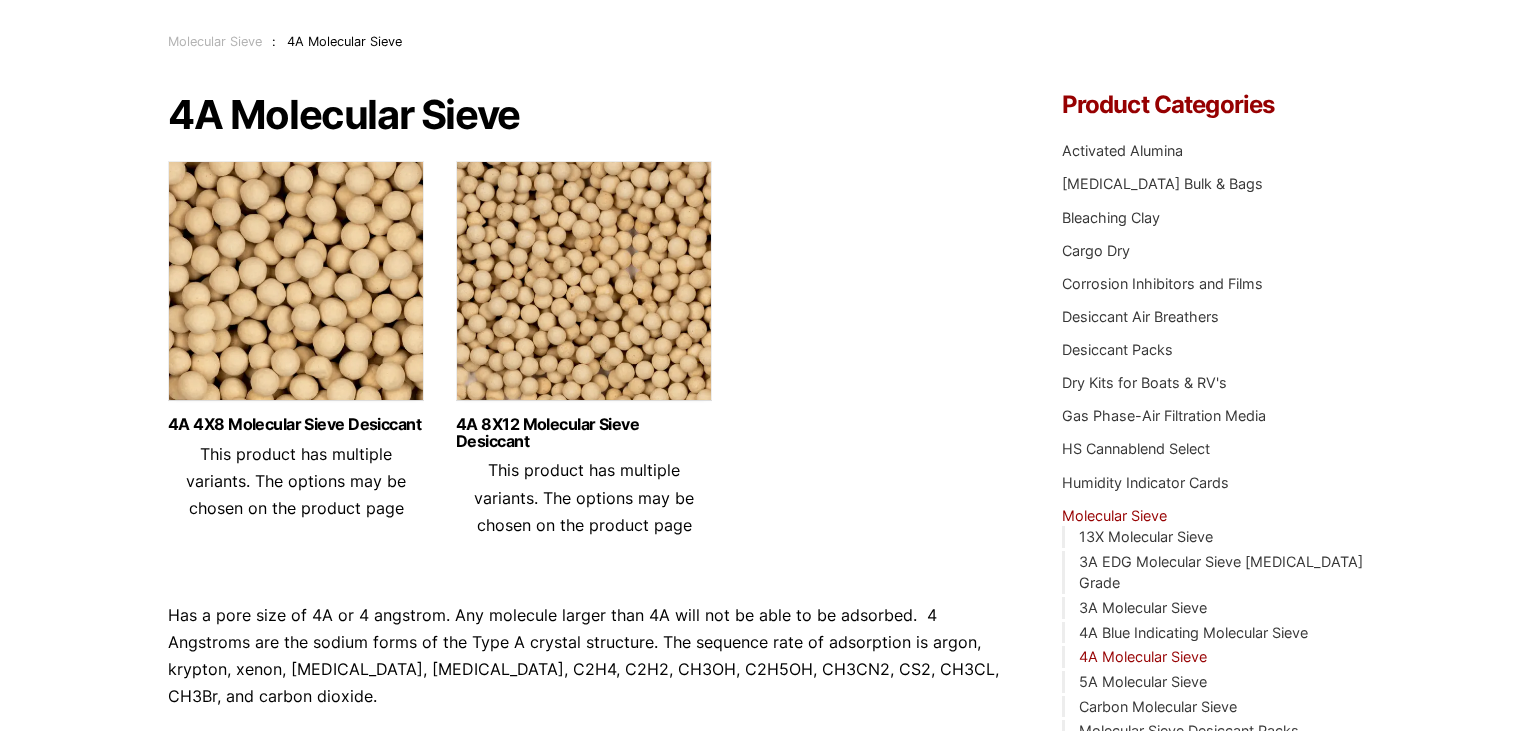 scroll, scrollTop: 128, scrollLeft: 0, axis: vertical 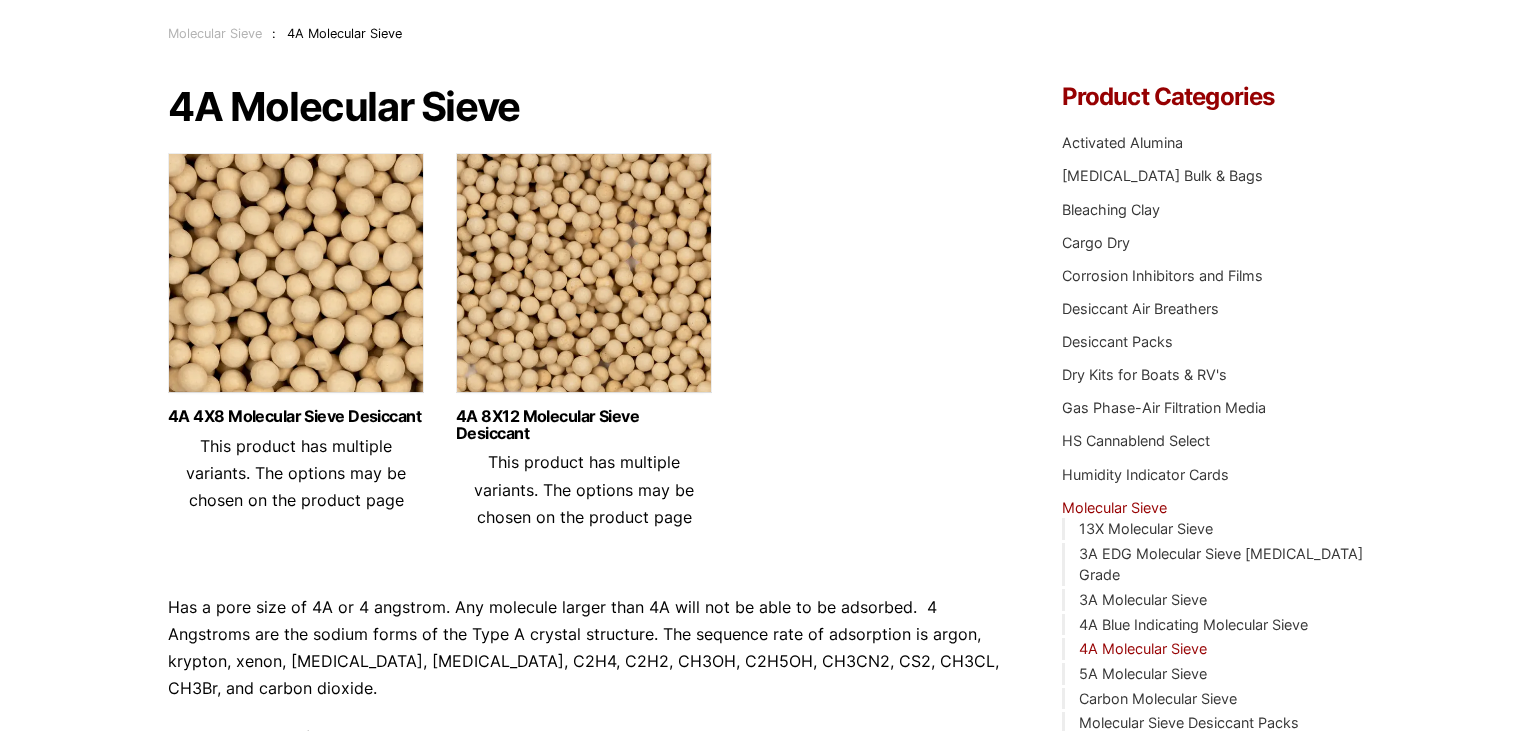 click at bounding box center (584, 278) 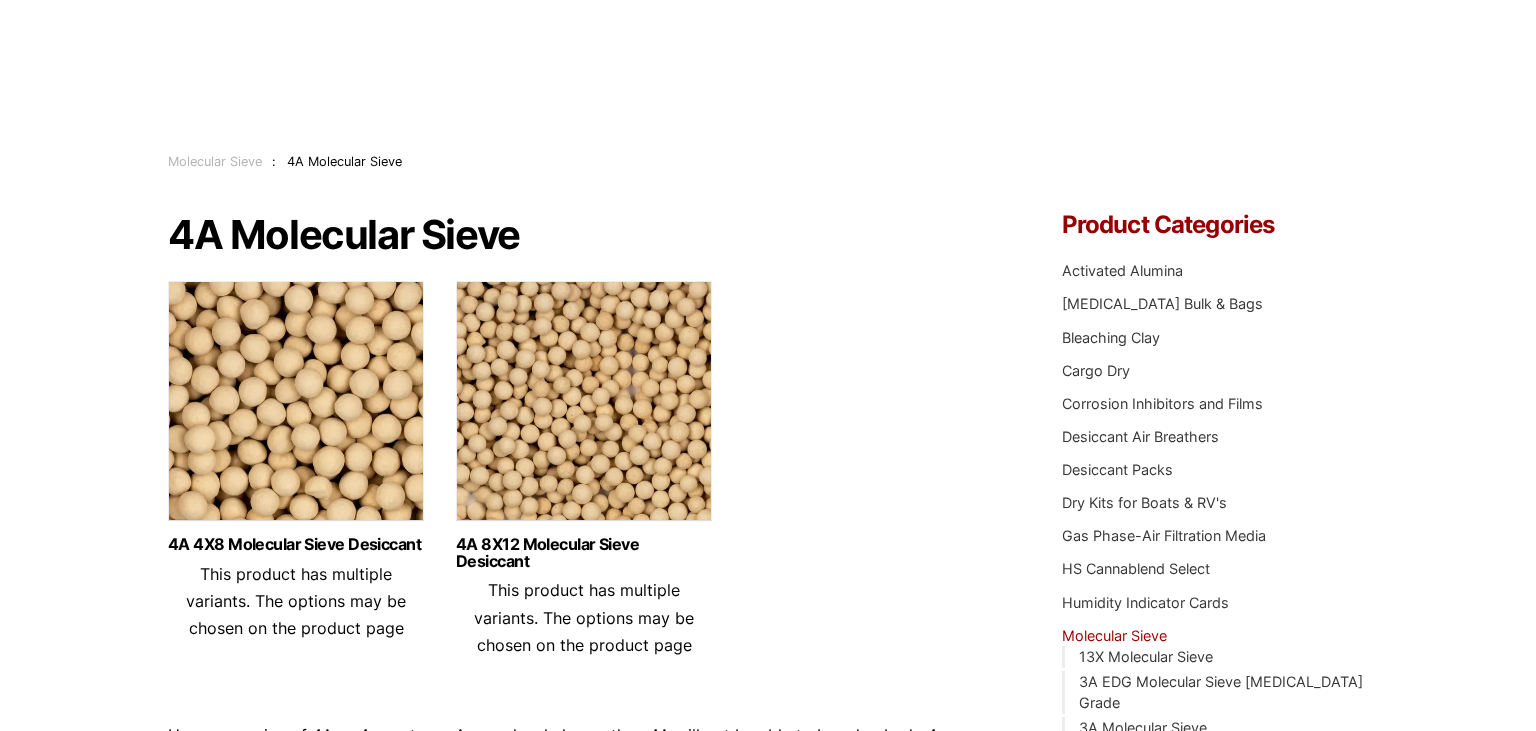 scroll, scrollTop: 0, scrollLeft: 0, axis: both 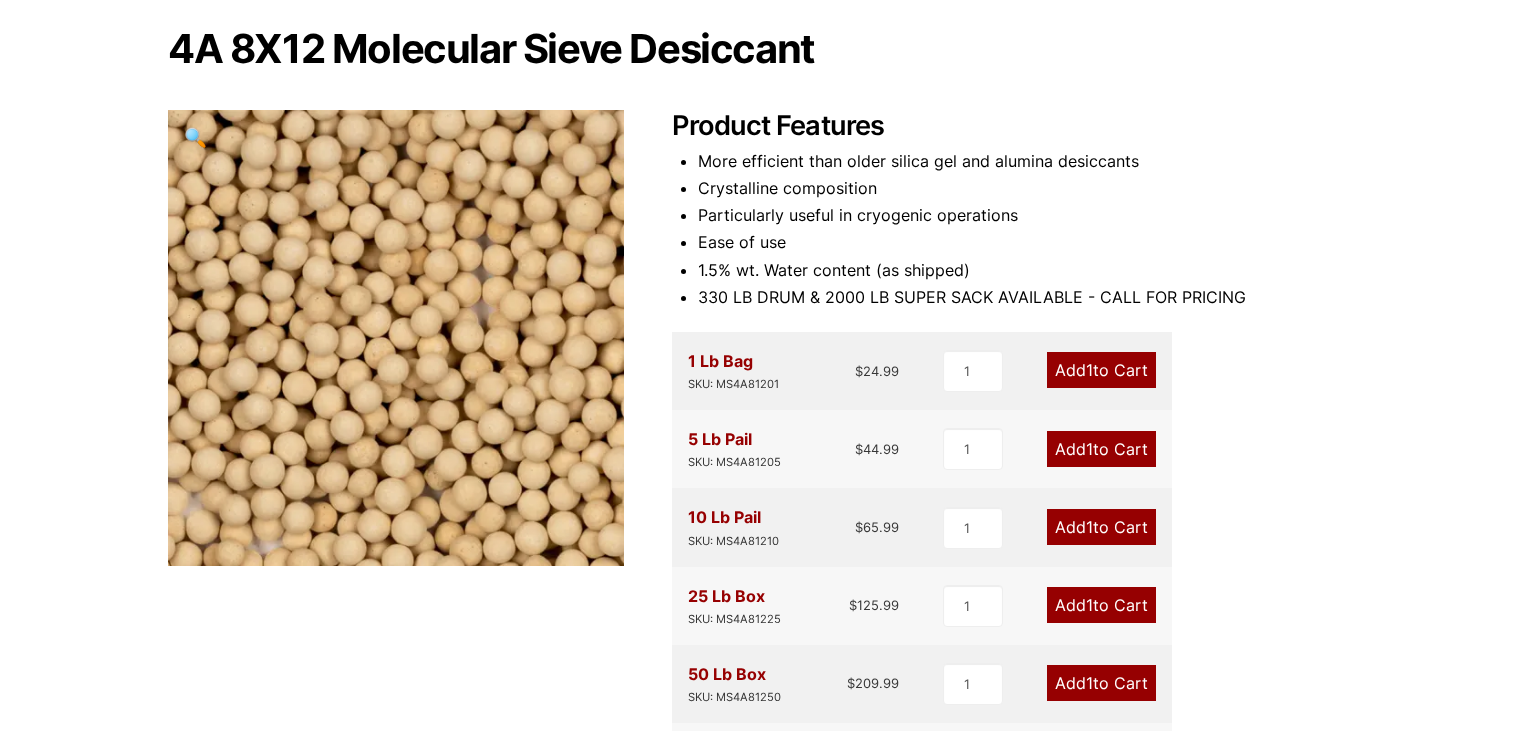 click on "Add  1  to Cart" at bounding box center [1101, 370] 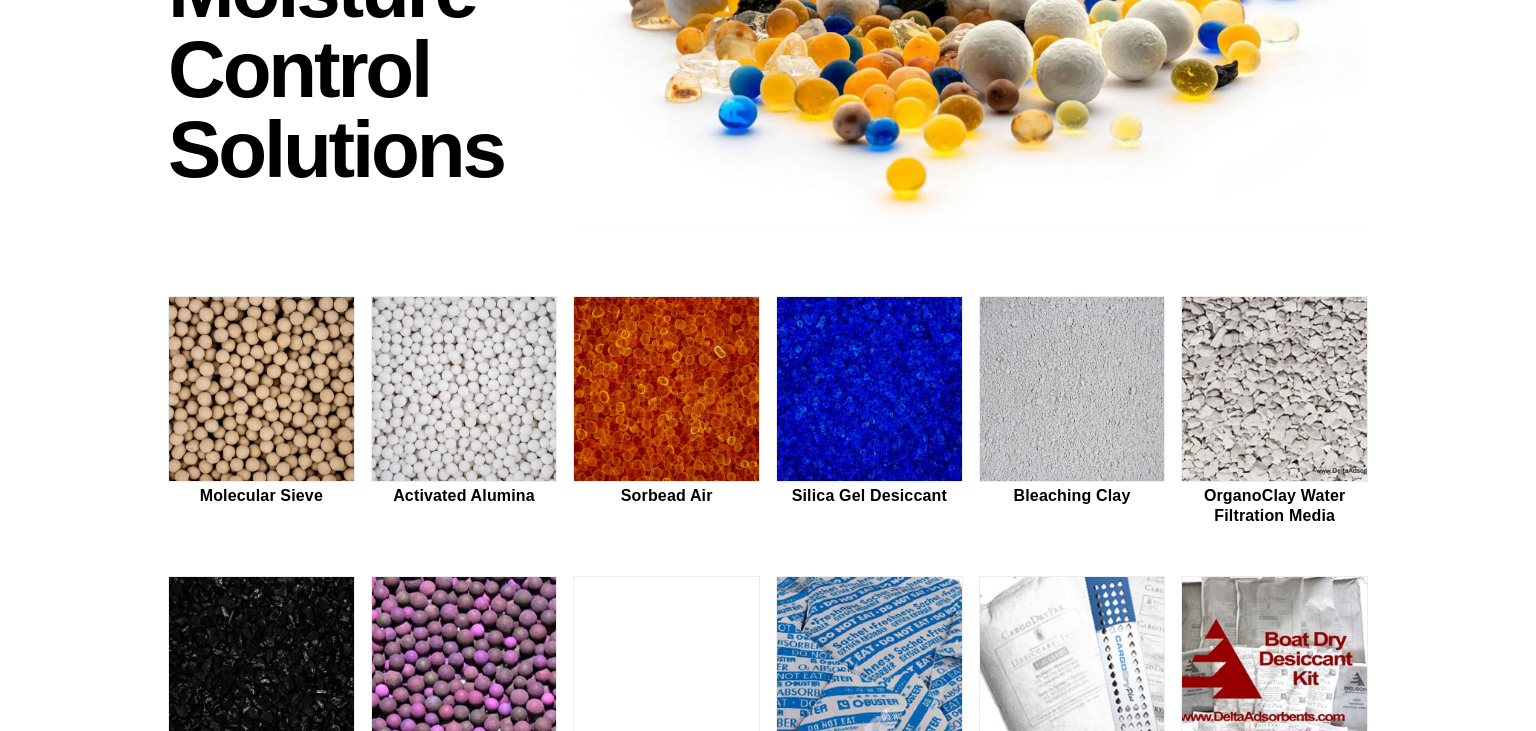 scroll, scrollTop: 502, scrollLeft: 0, axis: vertical 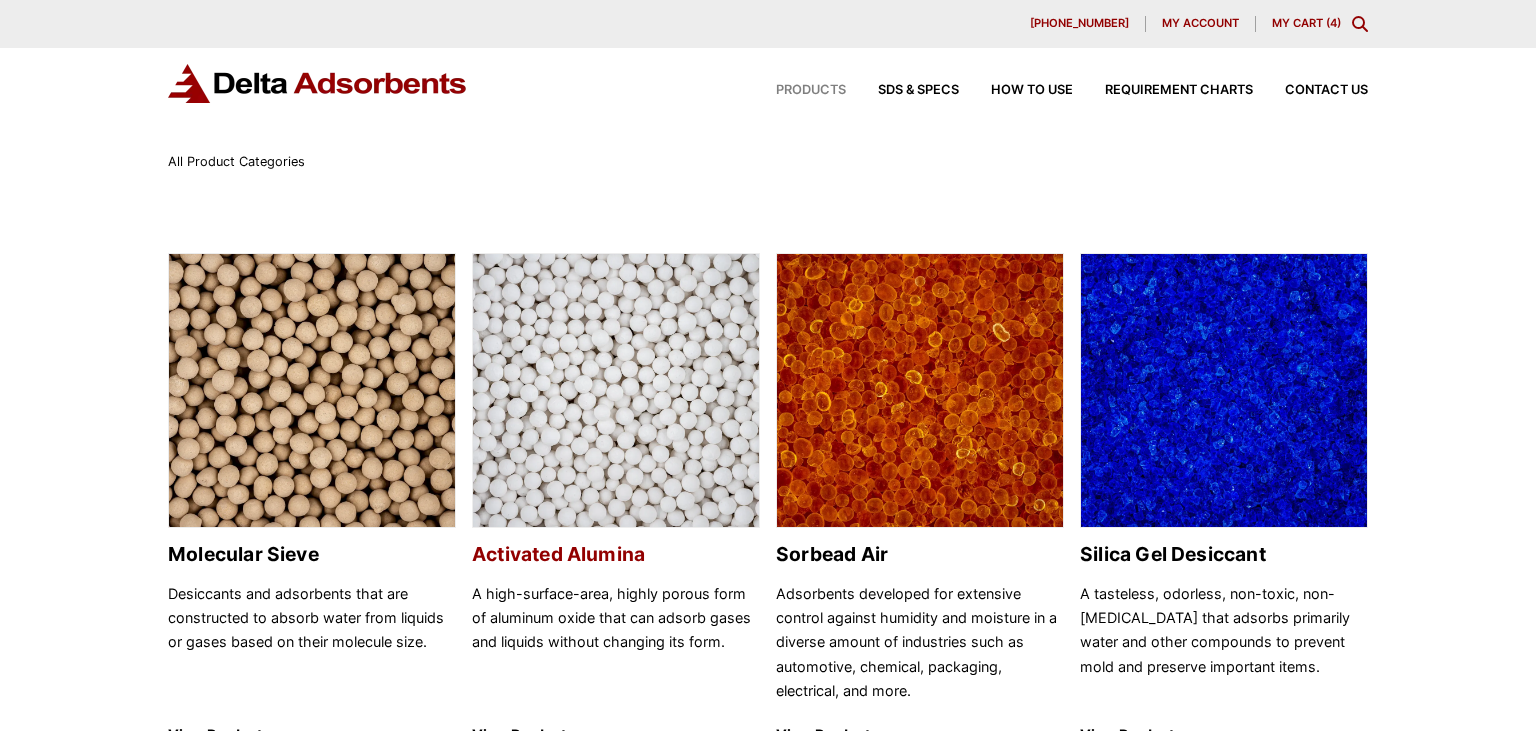 click at bounding box center (616, 391) 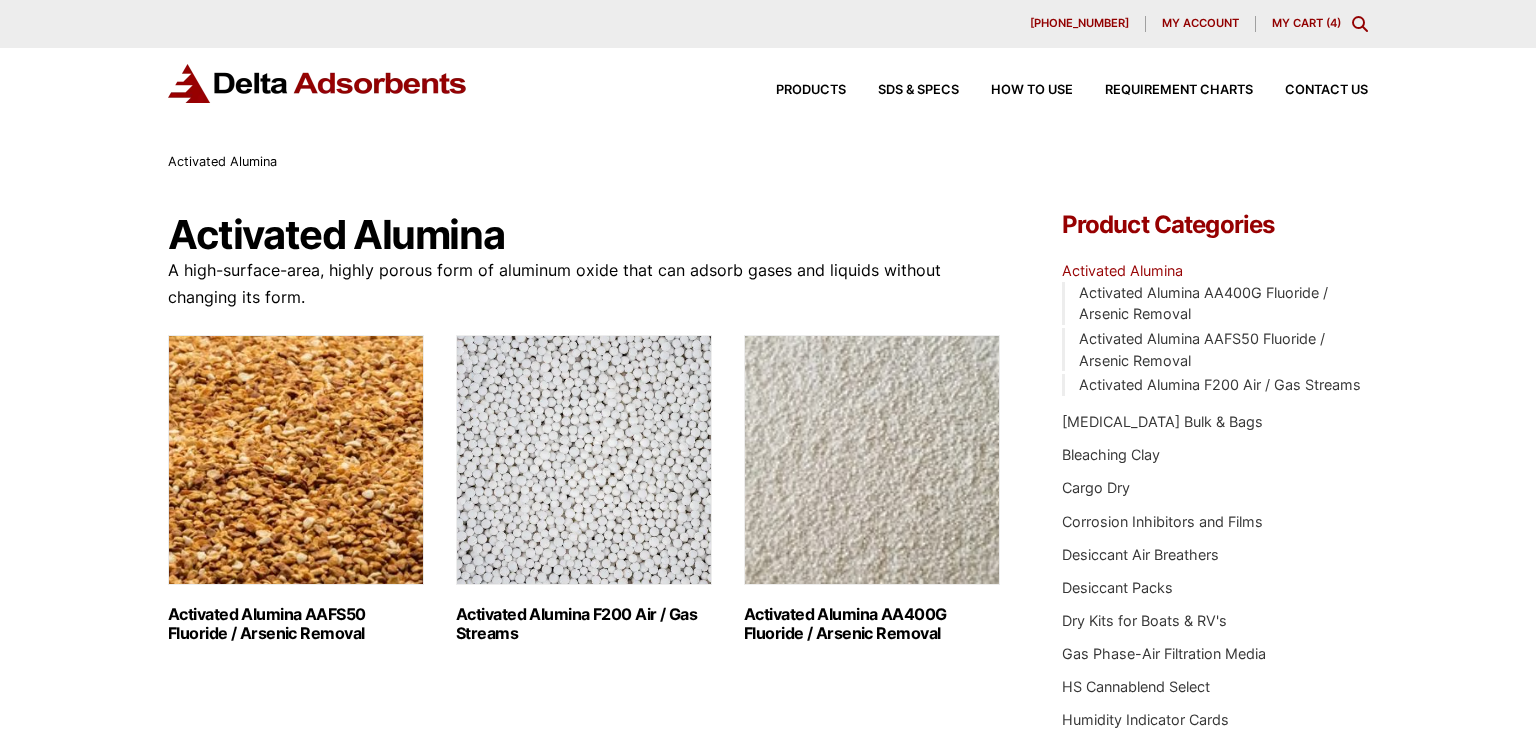 scroll, scrollTop: 174, scrollLeft: 0, axis: vertical 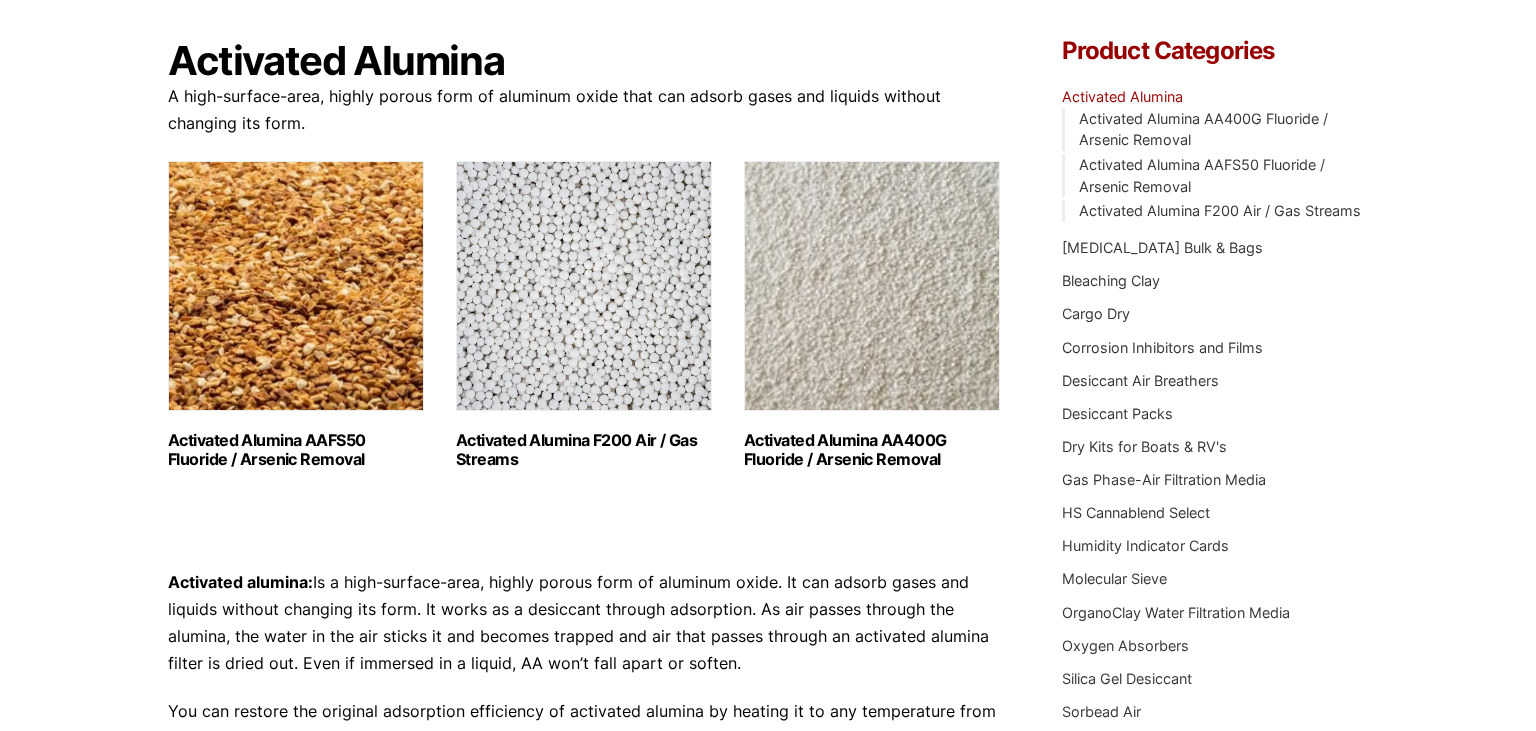 click at bounding box center (584, 286) 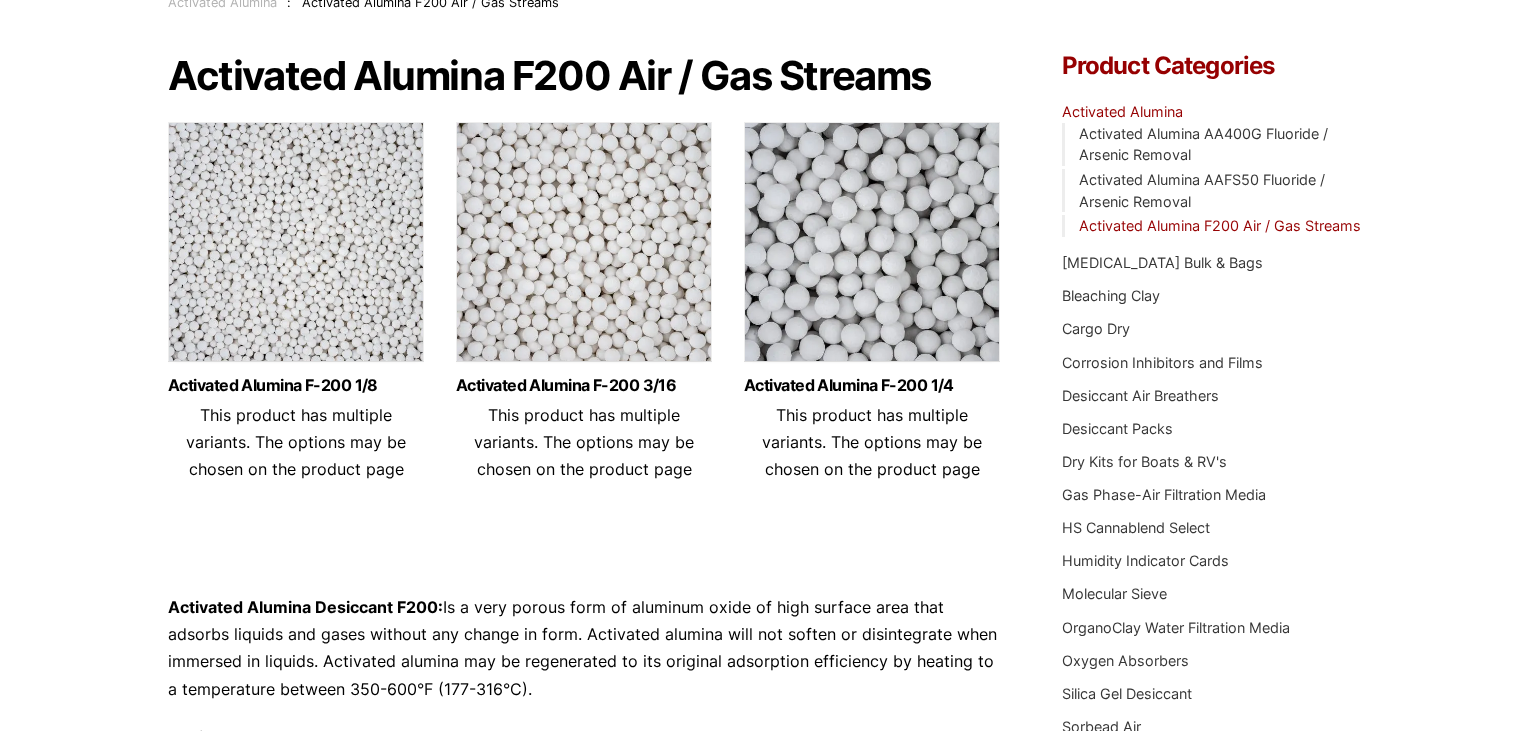 scroll, scrollTop: 40, scrollLeft: 0, axis: vertical 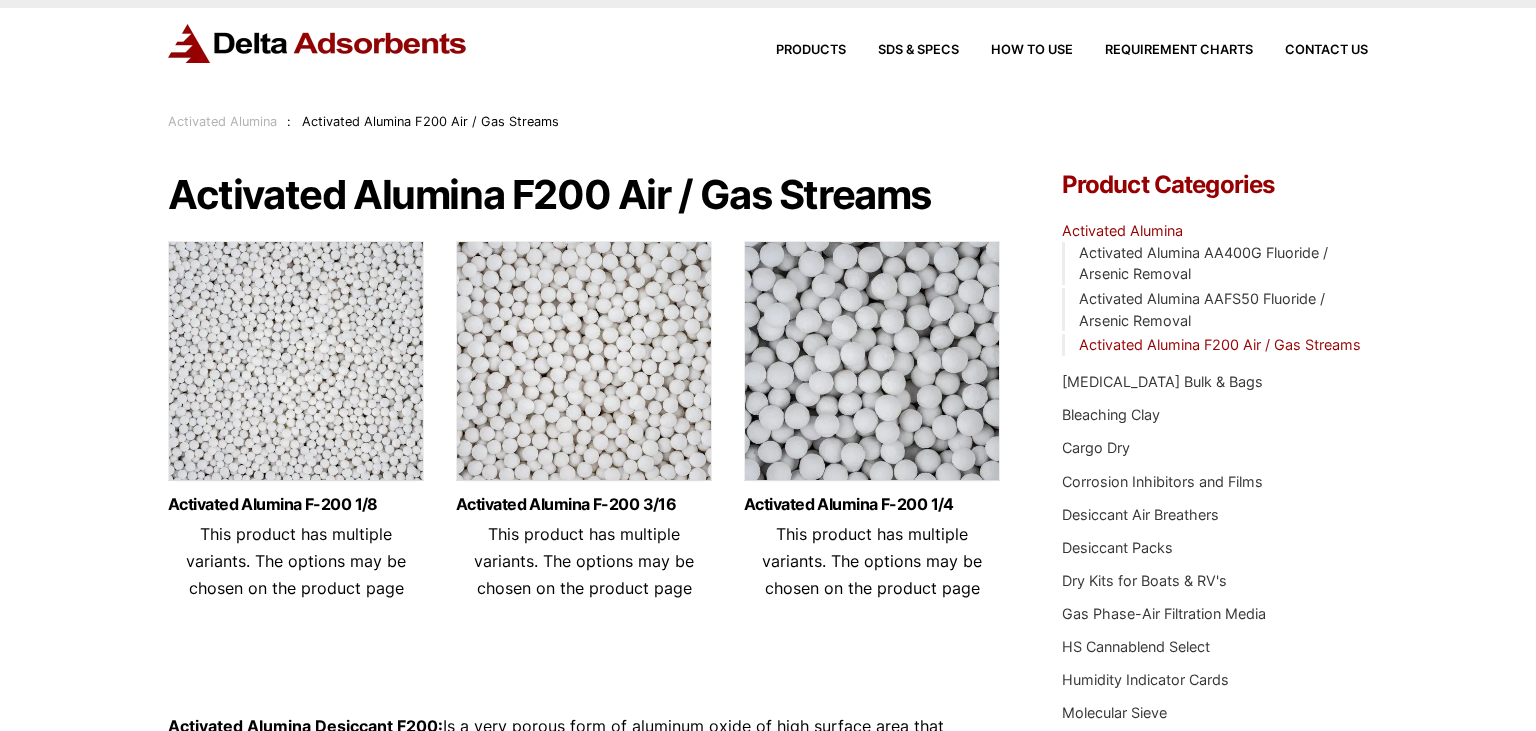 click at bounding box center [296, 366] 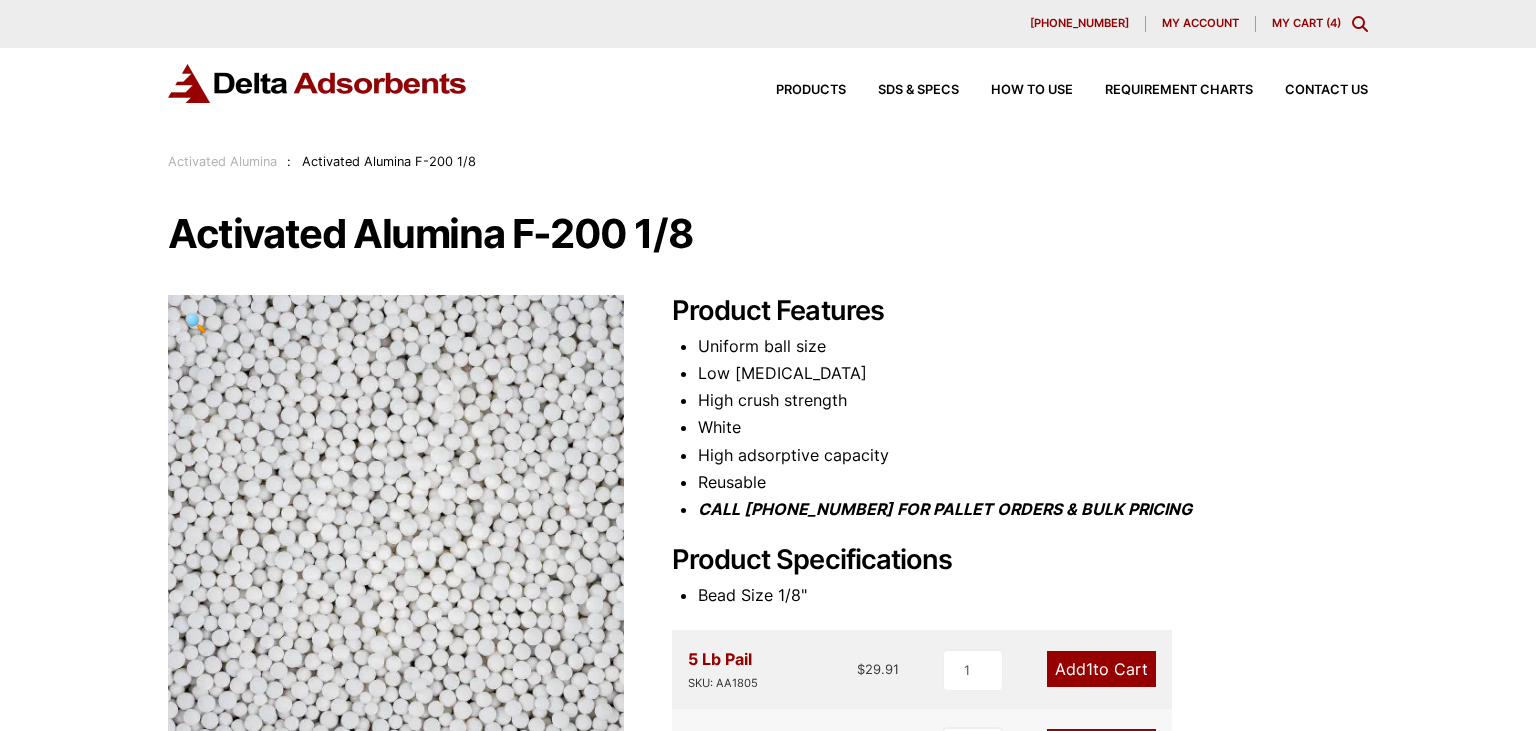 scroll, scrollTop: 0, scrollLeft: 0, axis: both 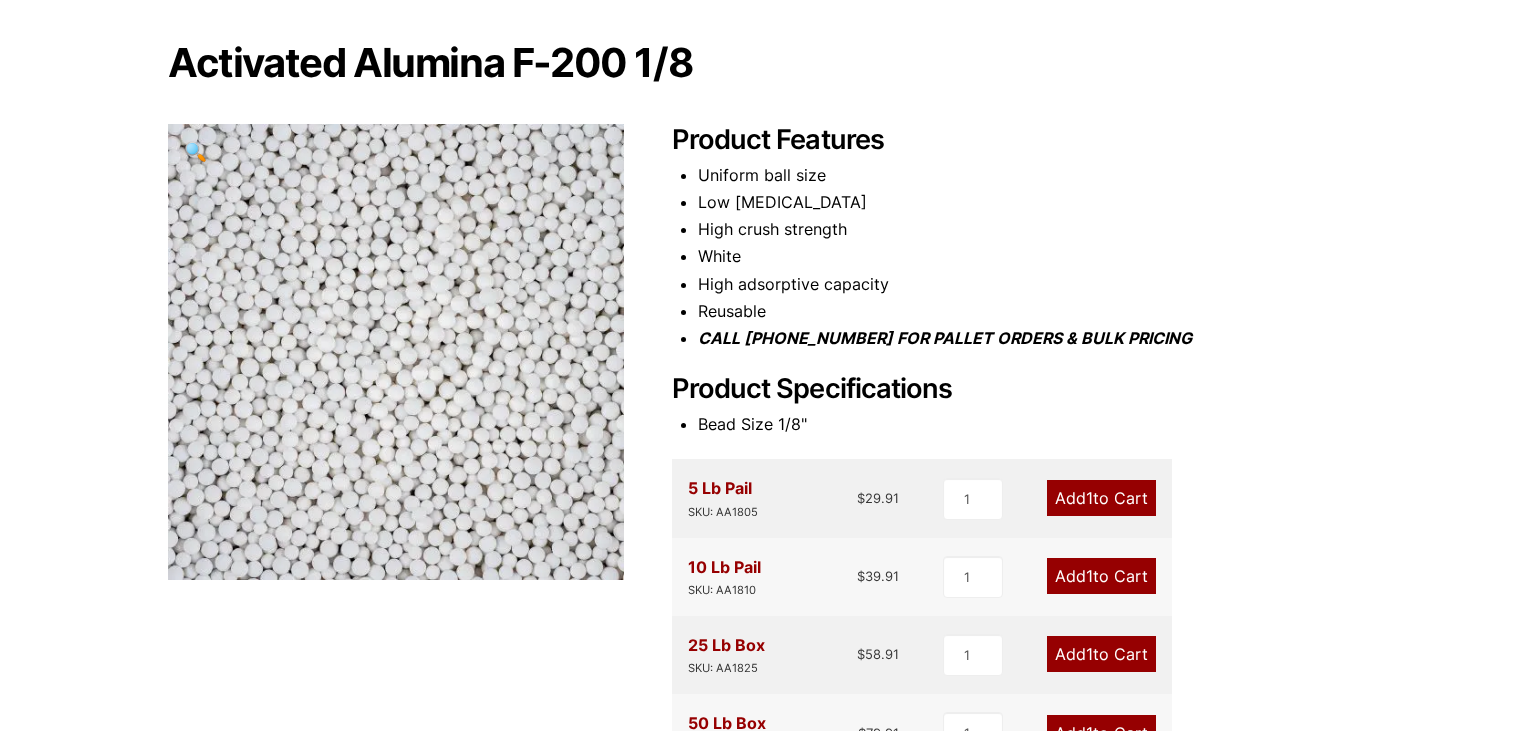 click on "Add  1  to Cart" at bounding box center [1101, 498] 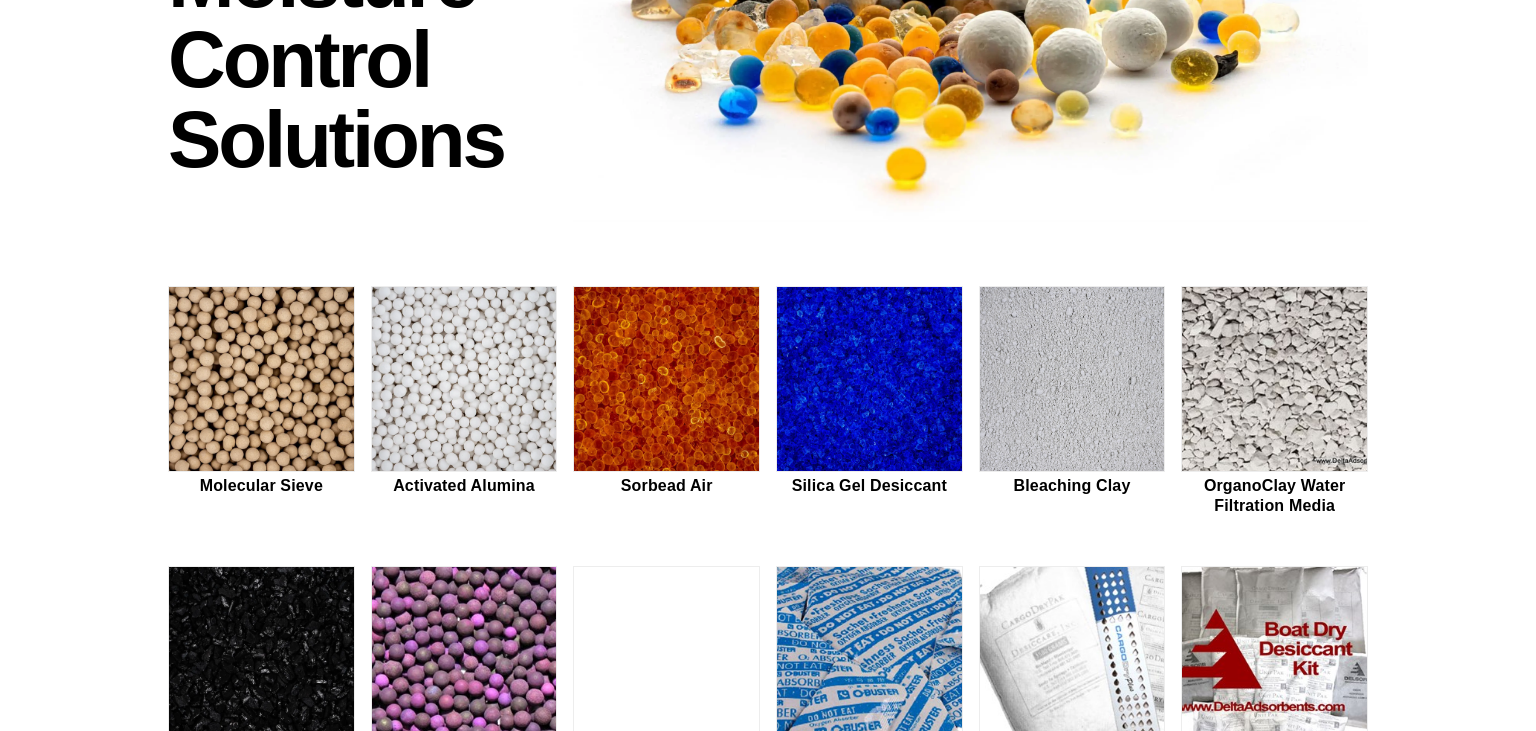 scroll, scrollTop: 333, scrollLeft: 0, axis: vertical 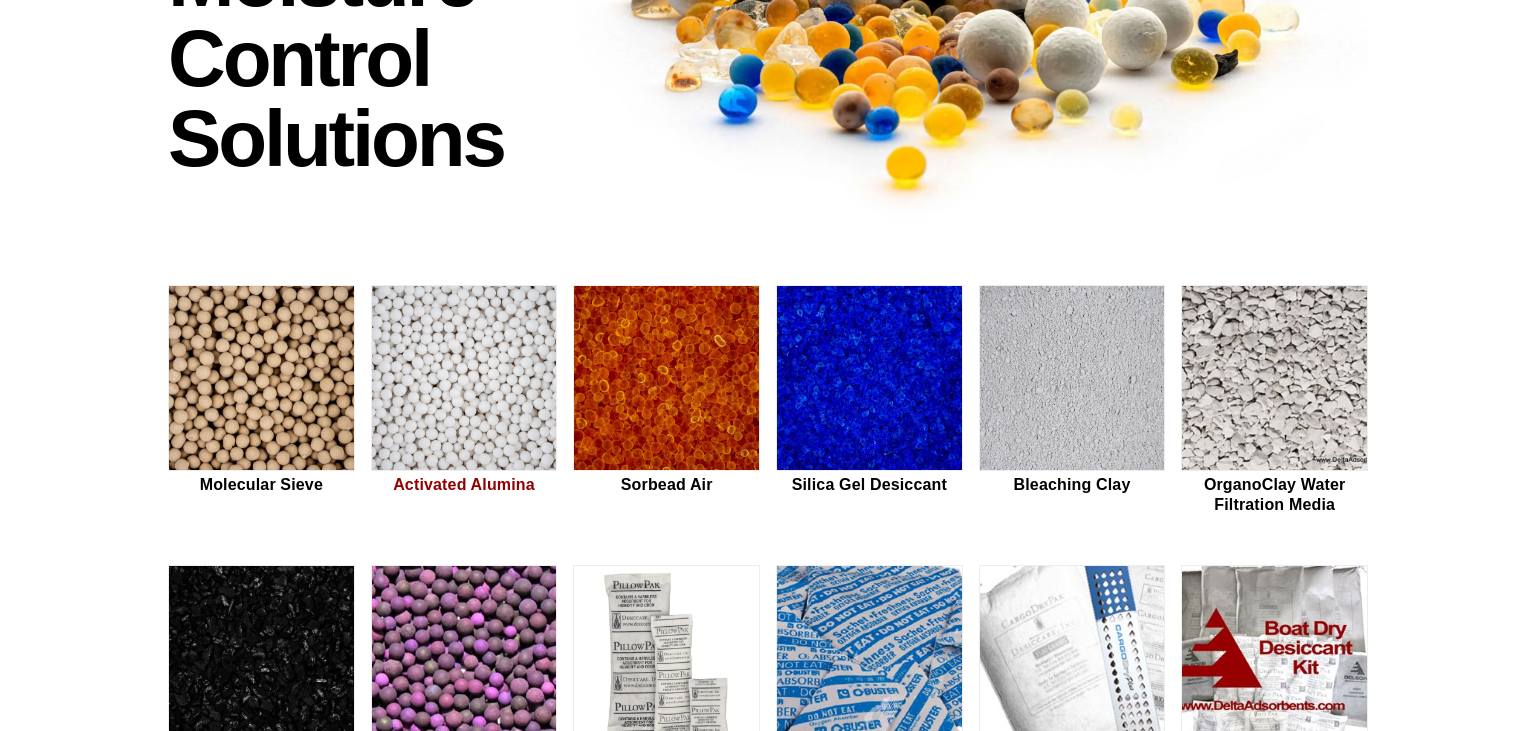 click at bounding box center [464, 379] 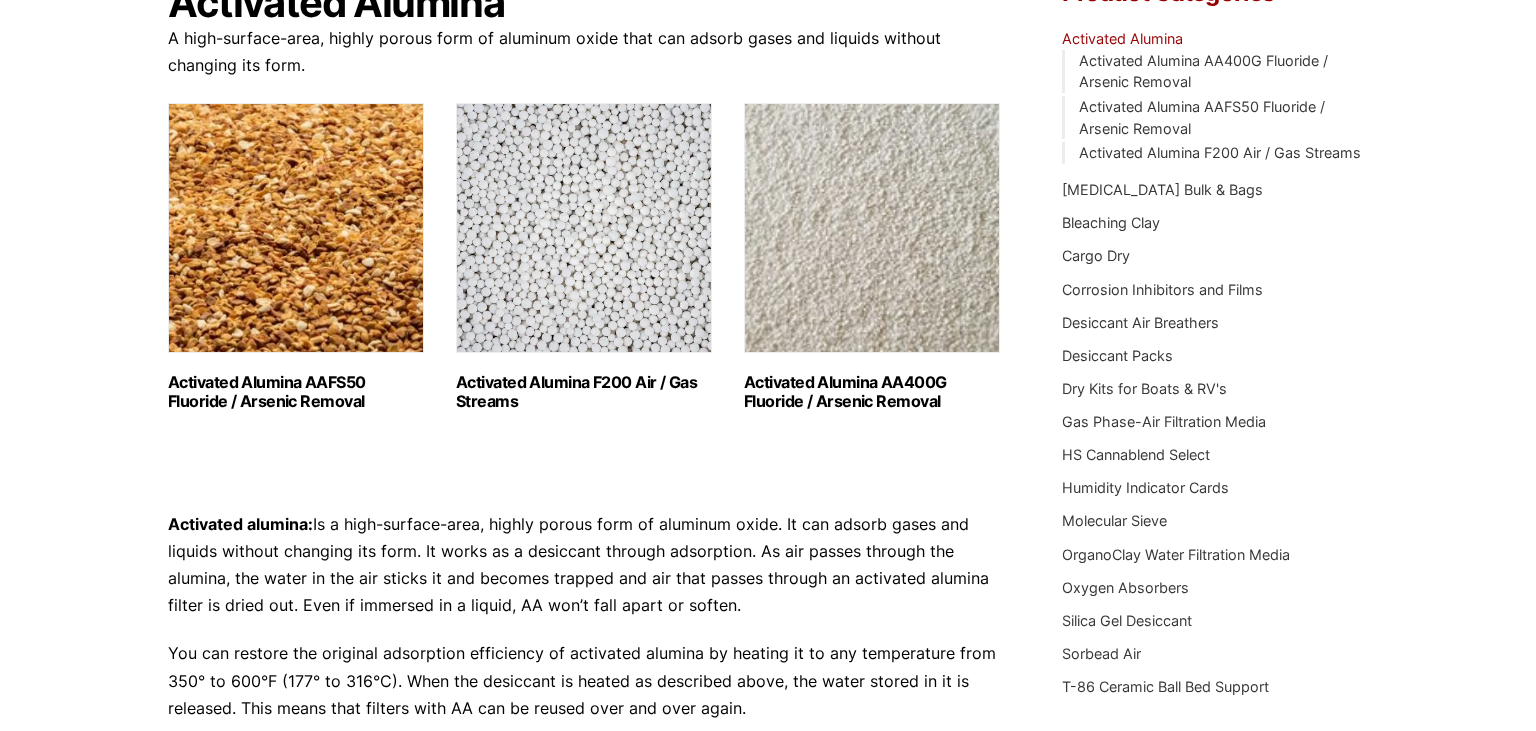 scroll, scrollTop: 234, scrollLeft: 0, axis: vertical 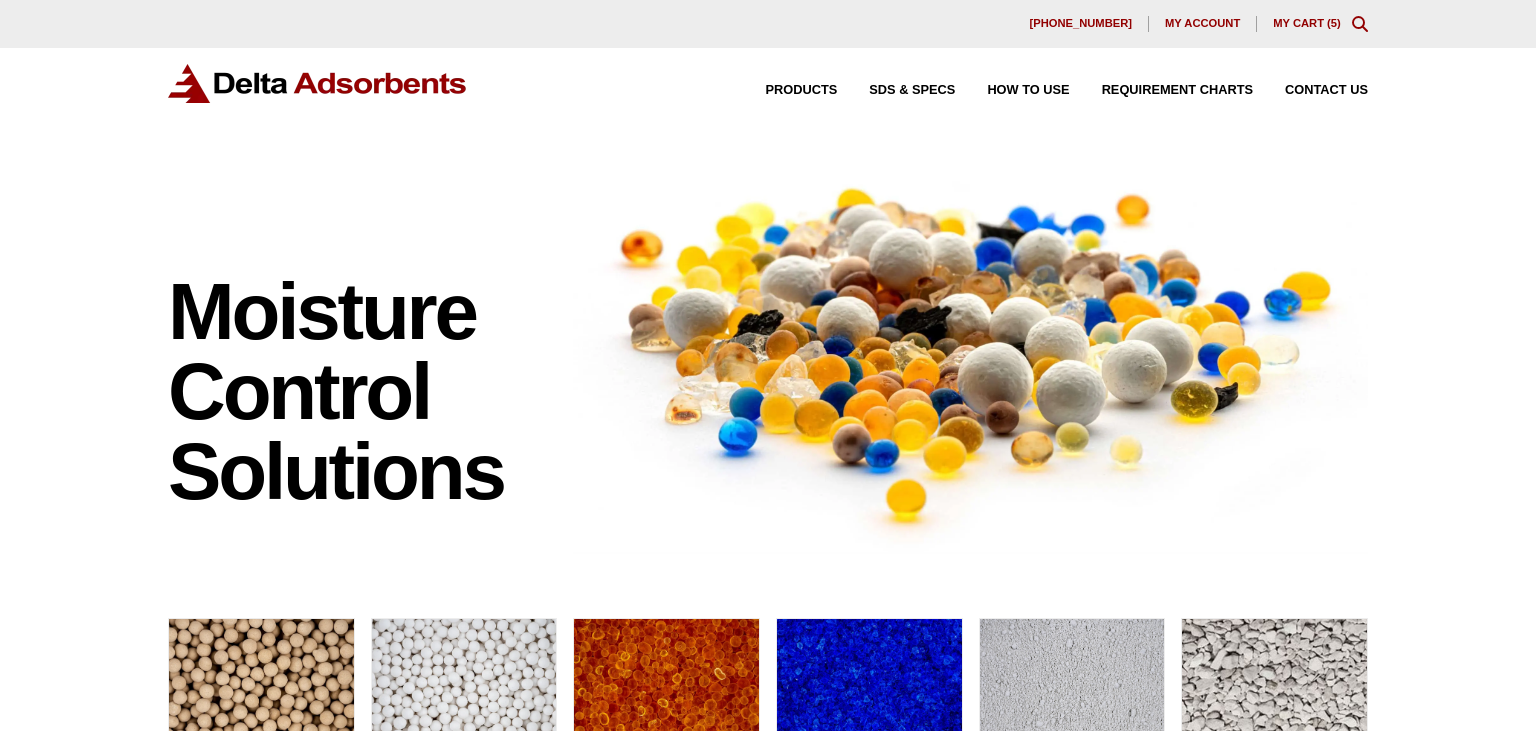 click on "My Cart ( 5 )" at bounding box center (1307, 23) 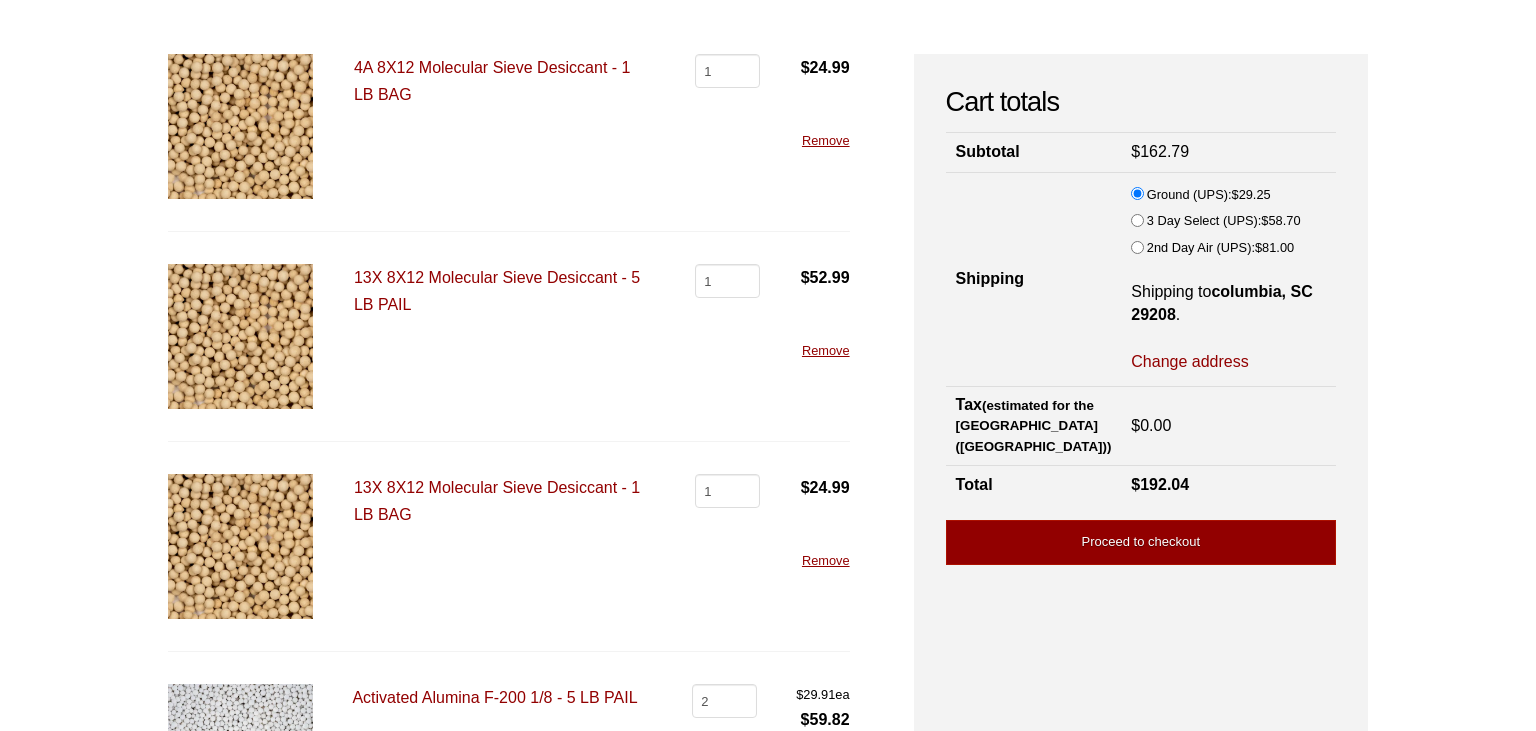 scroll, scrollTop: 139, scrollLeft: 0, axis: vertical 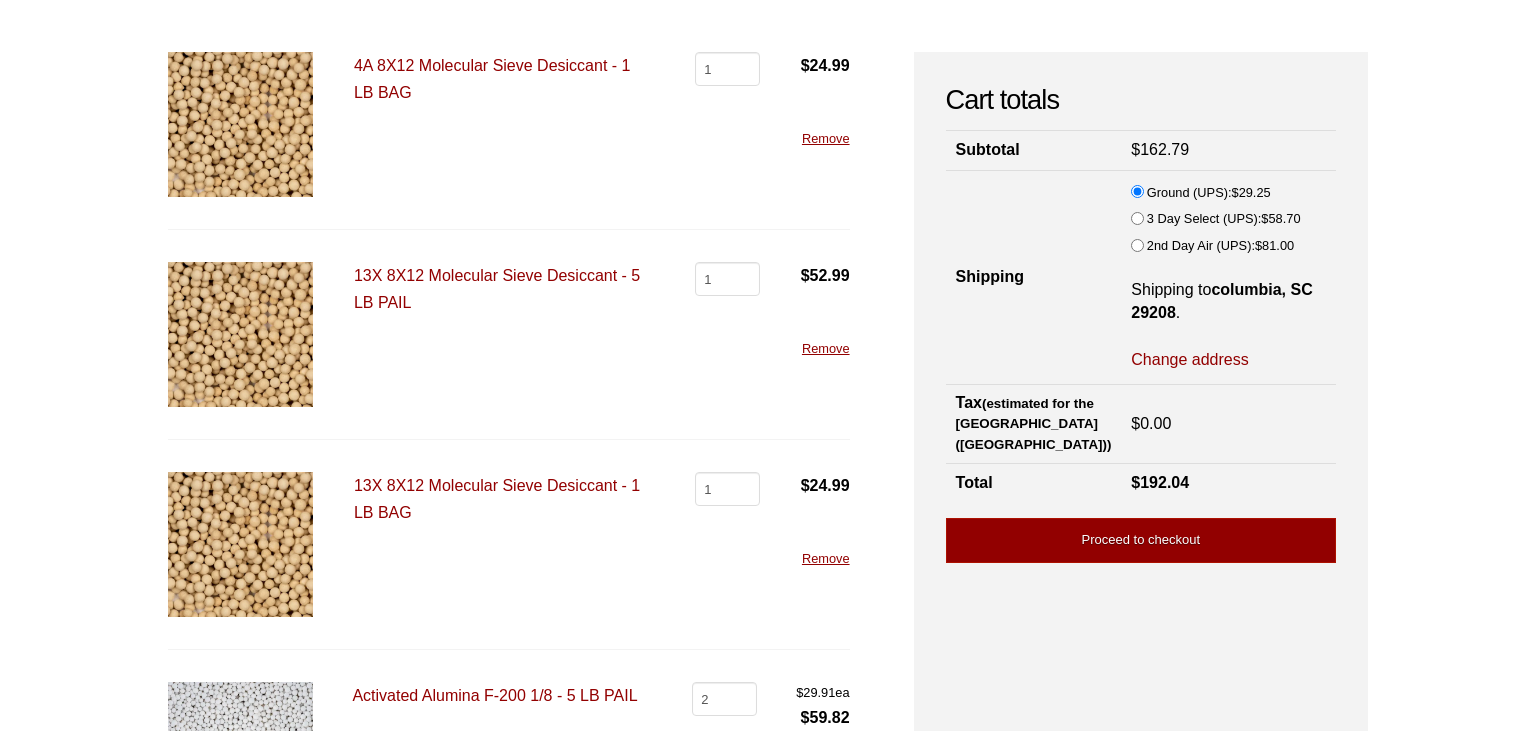 click on "Remove" at bounding box center [826, 348] 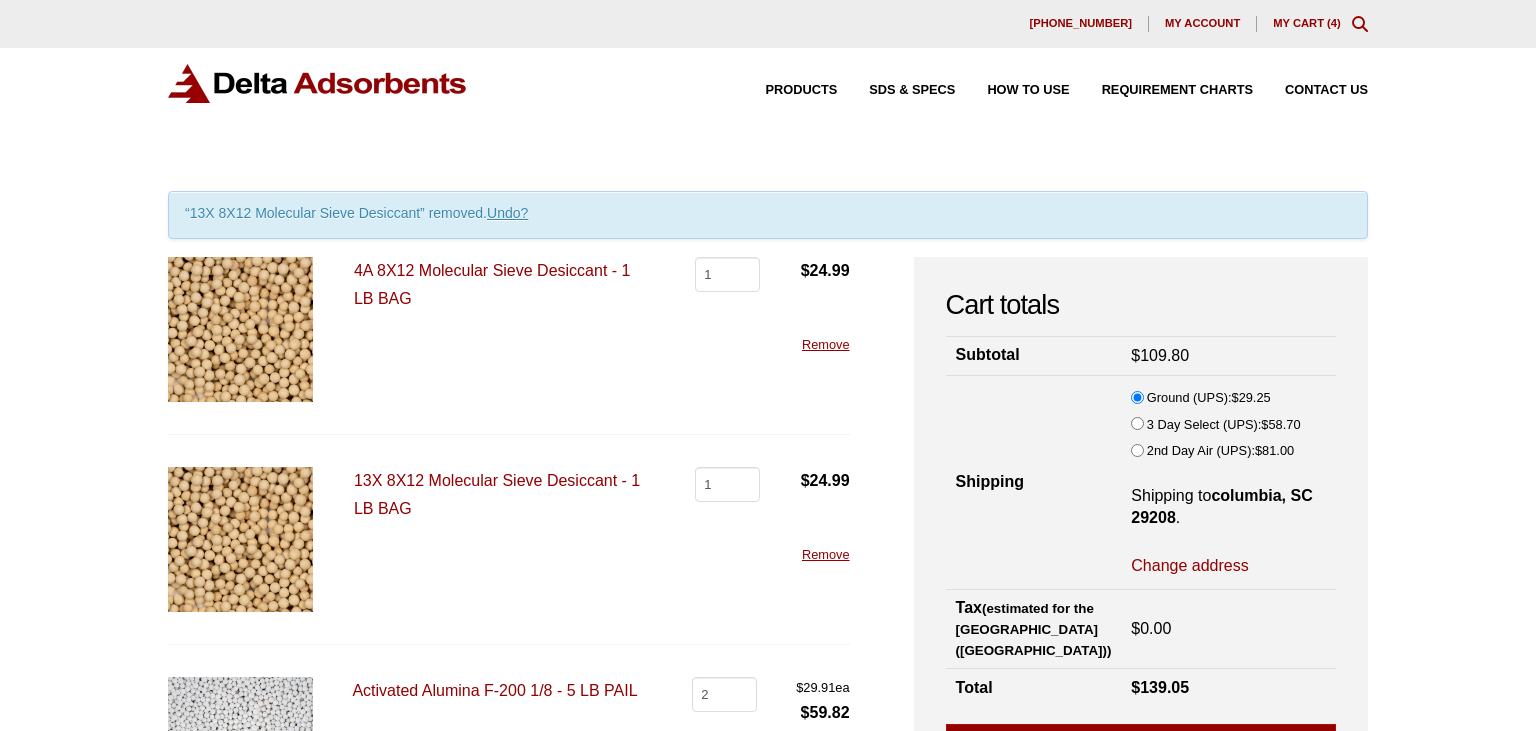 scroll, scrollTop: 0, scrollLeft: 0, axis: both 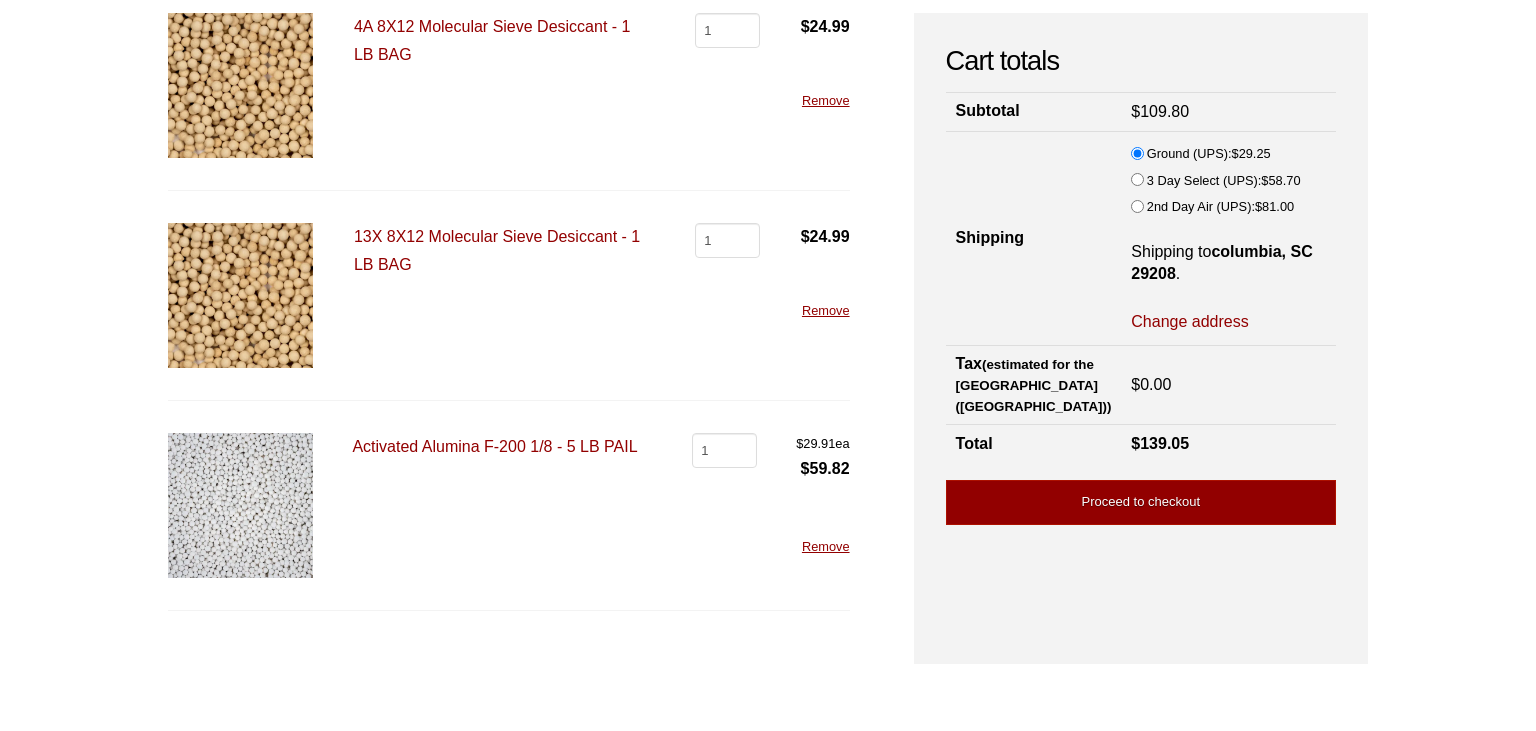 type on "1" 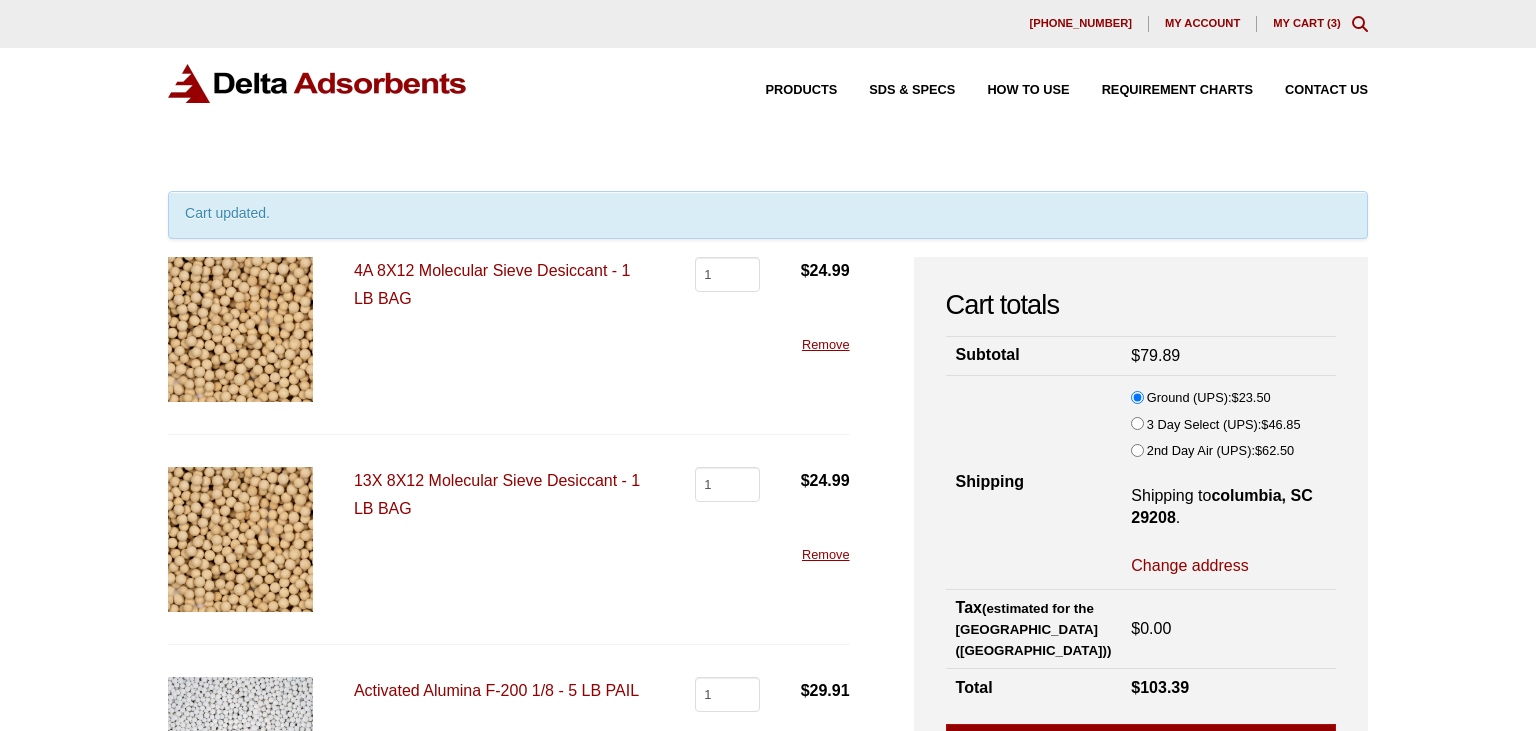scroll, scrollTop: 0, scrollLeft: 0, axis: both 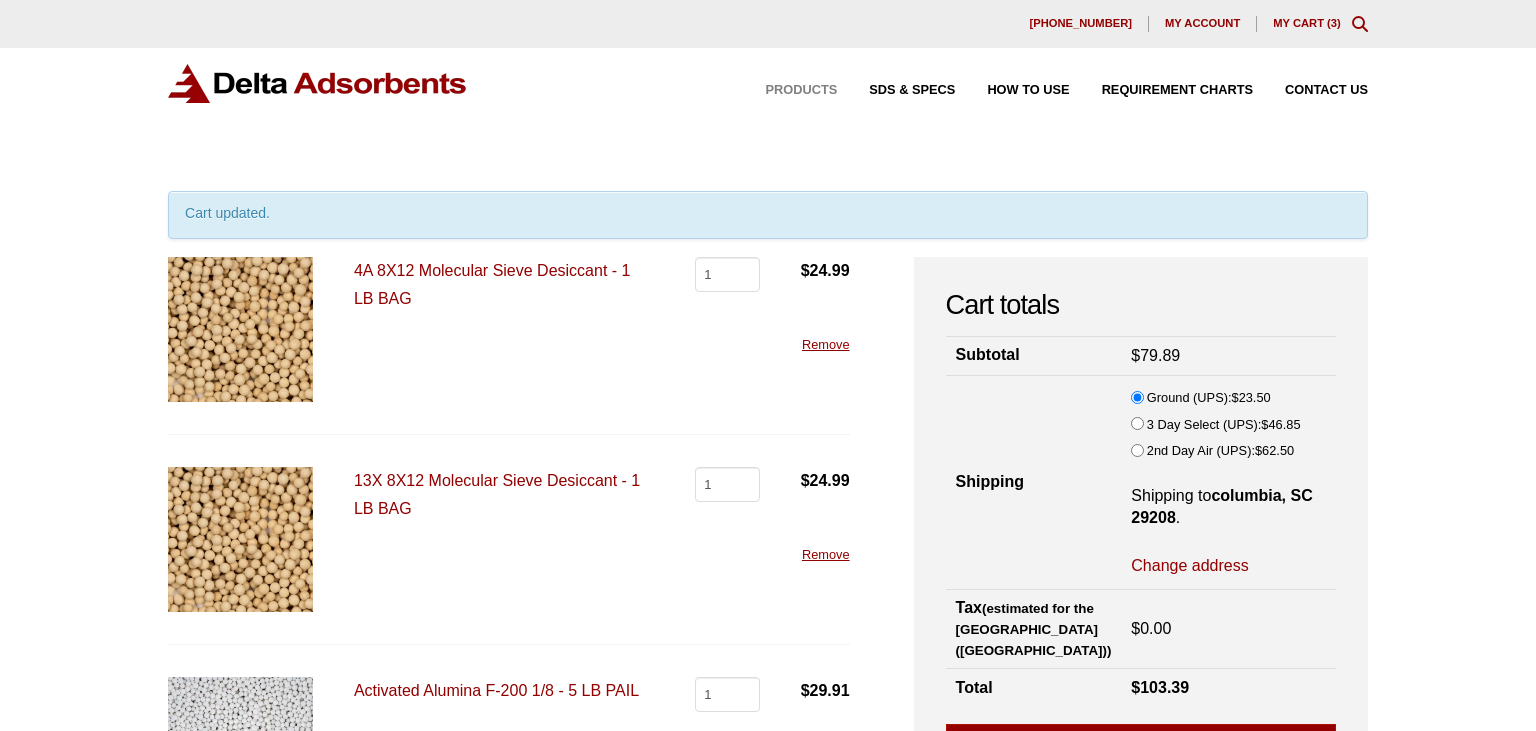 click on "Products" at bounding box center [802, 90] 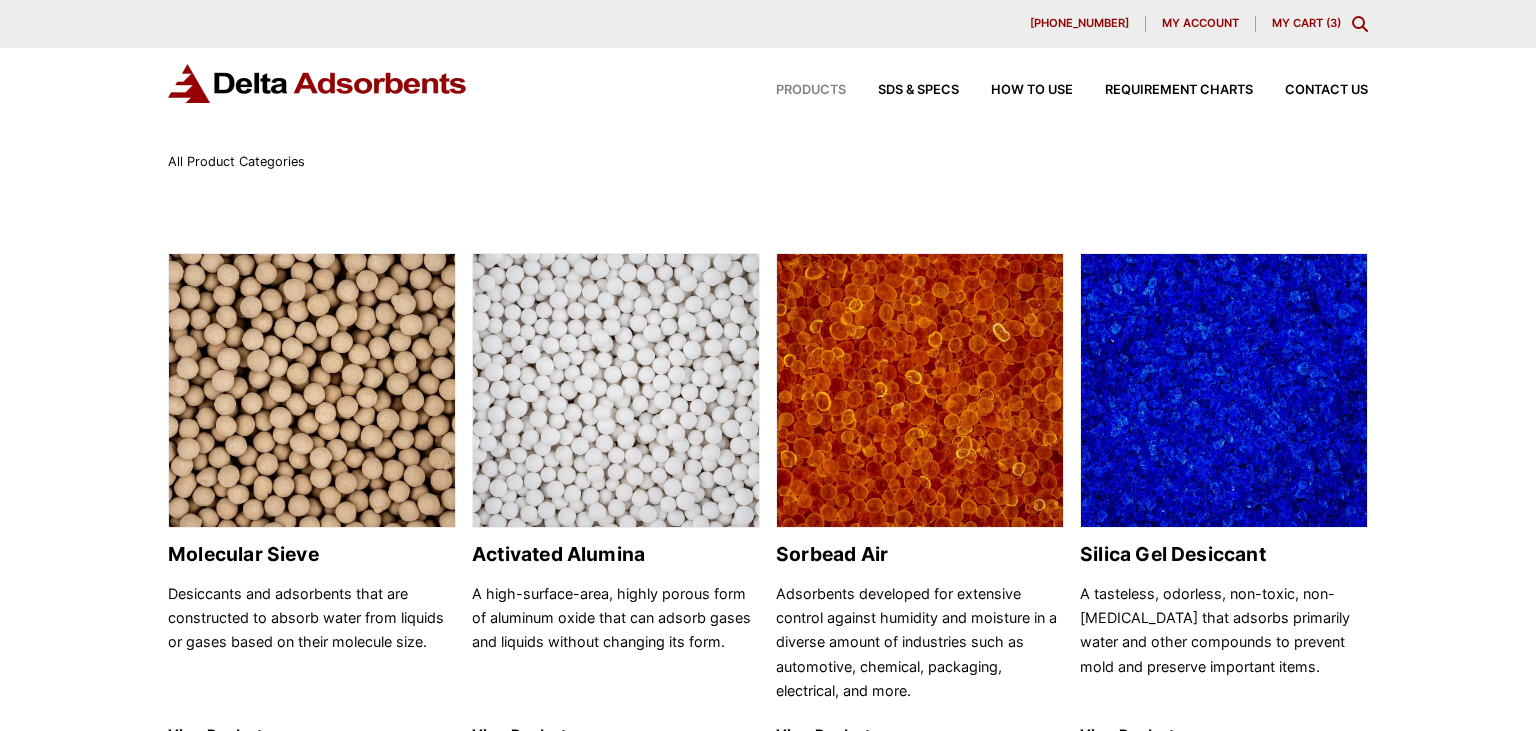 scroll, scrollTop: 0, scrollLeft: 0, axis: both 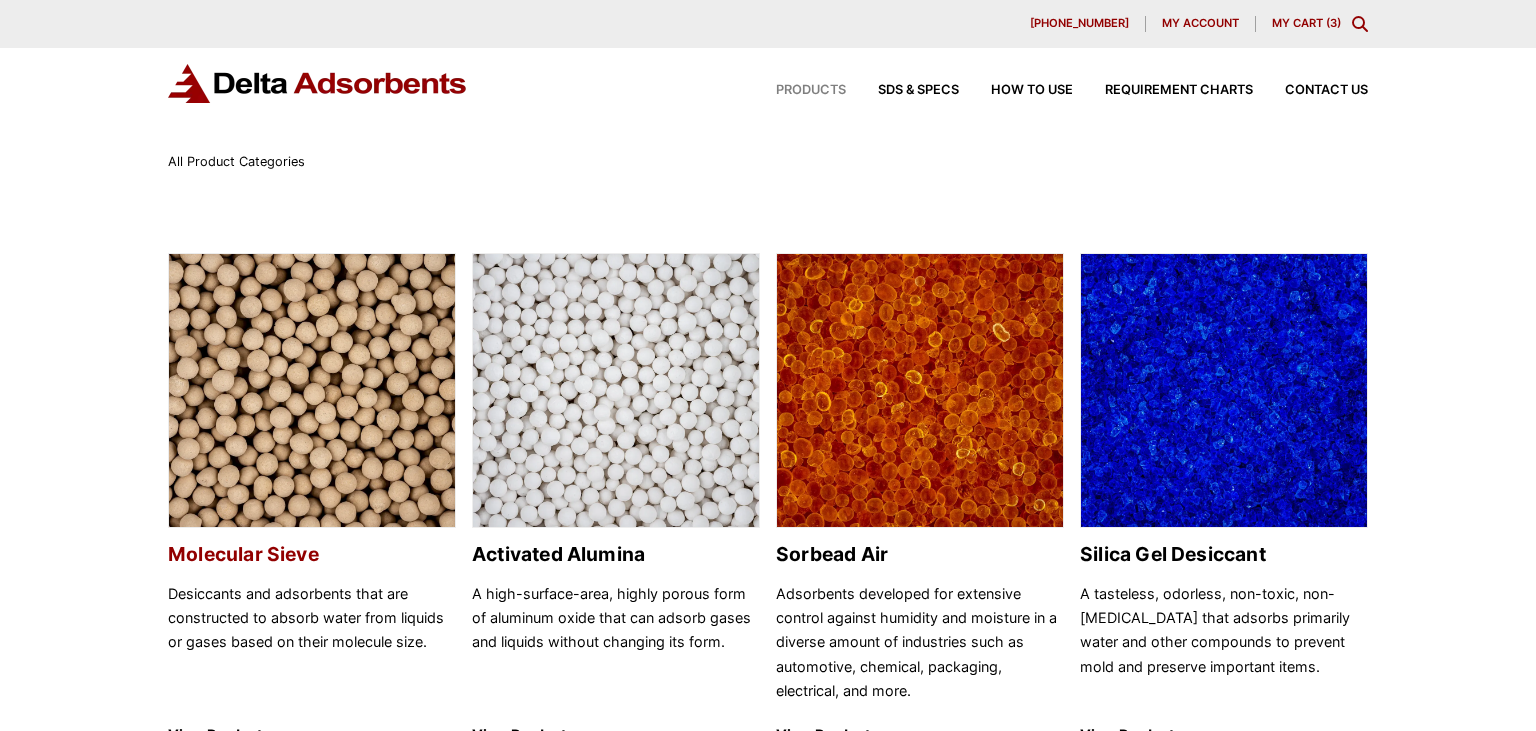 click at bounding box center [312, 391] 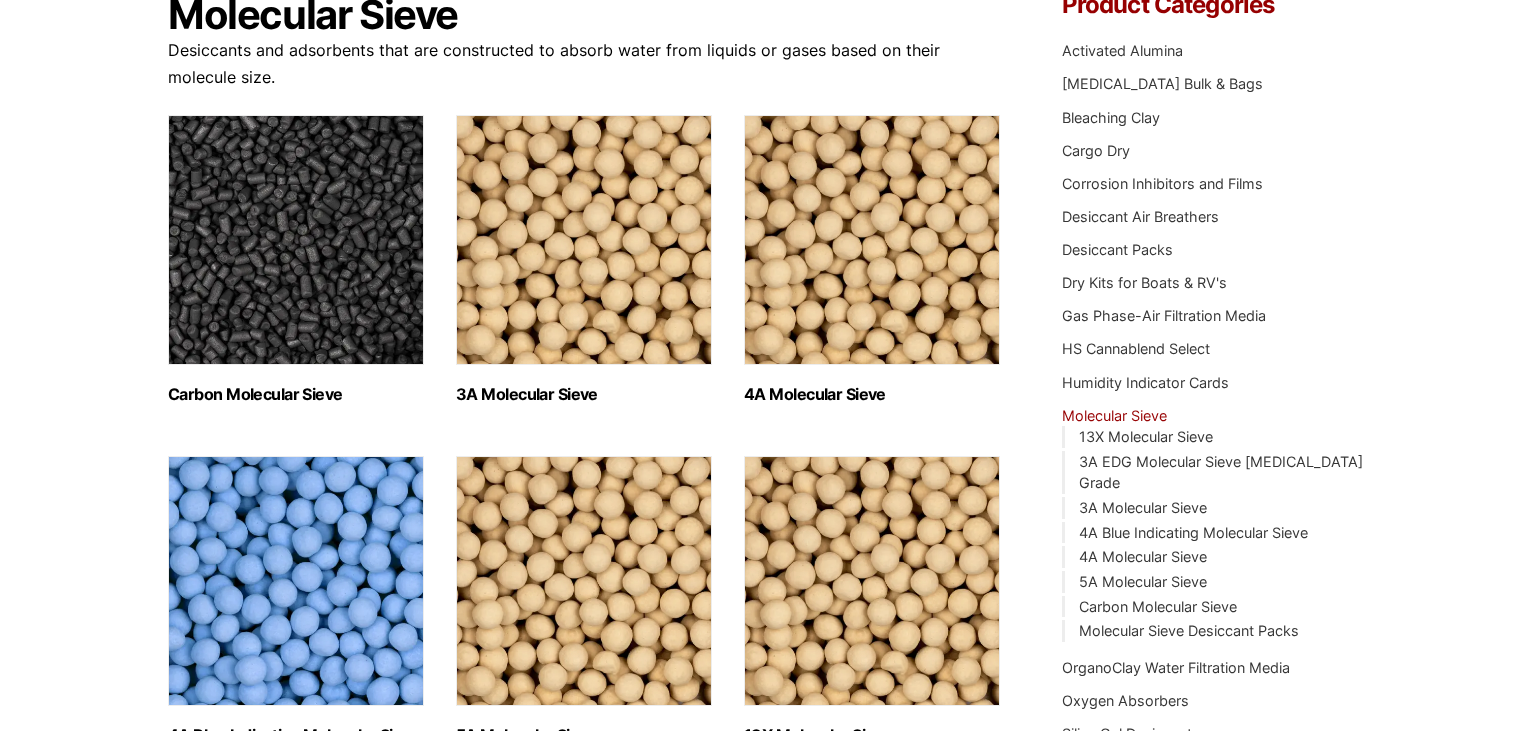 scroll, scrollTop: 222, scrollLeft: 0, axis: vertical 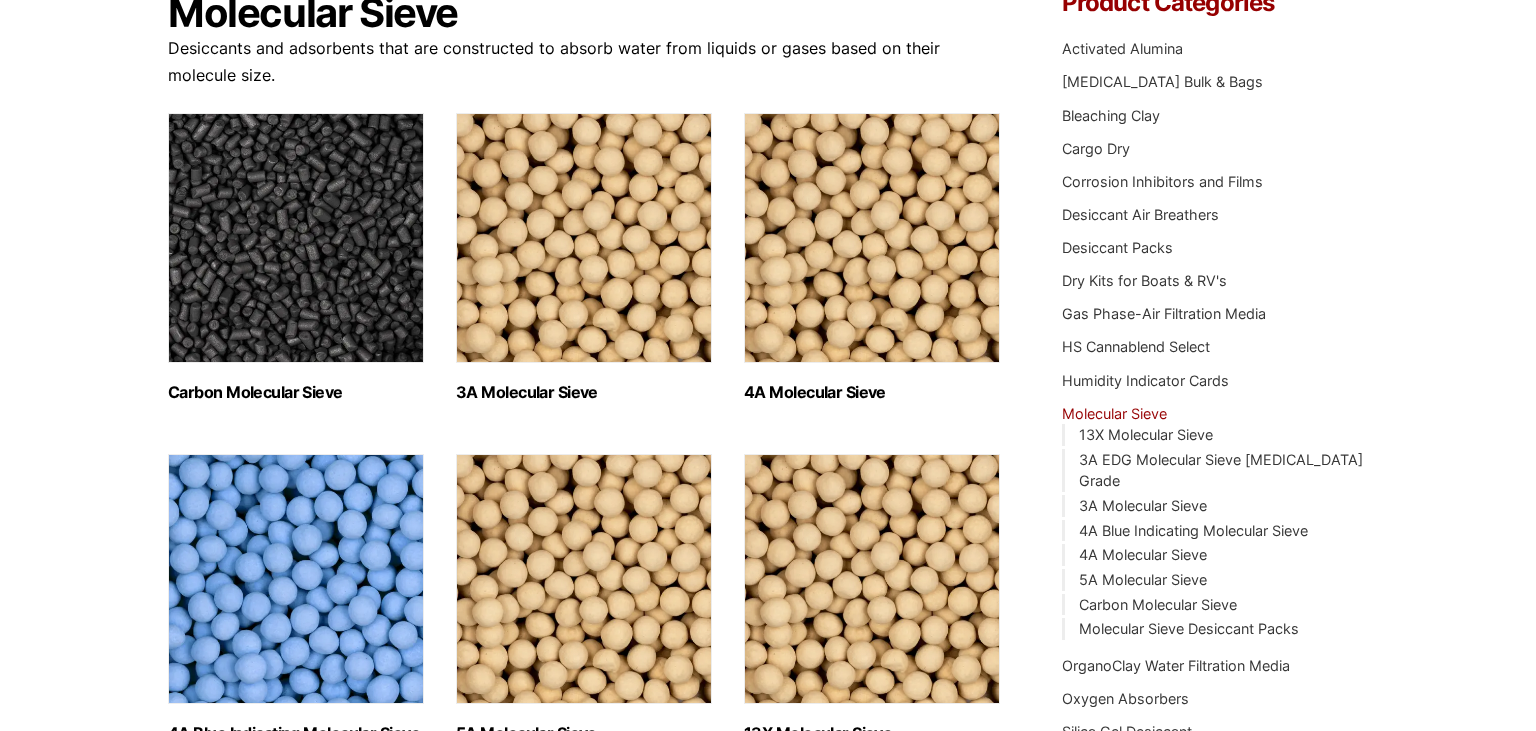 click at bounding box center (296, 238) 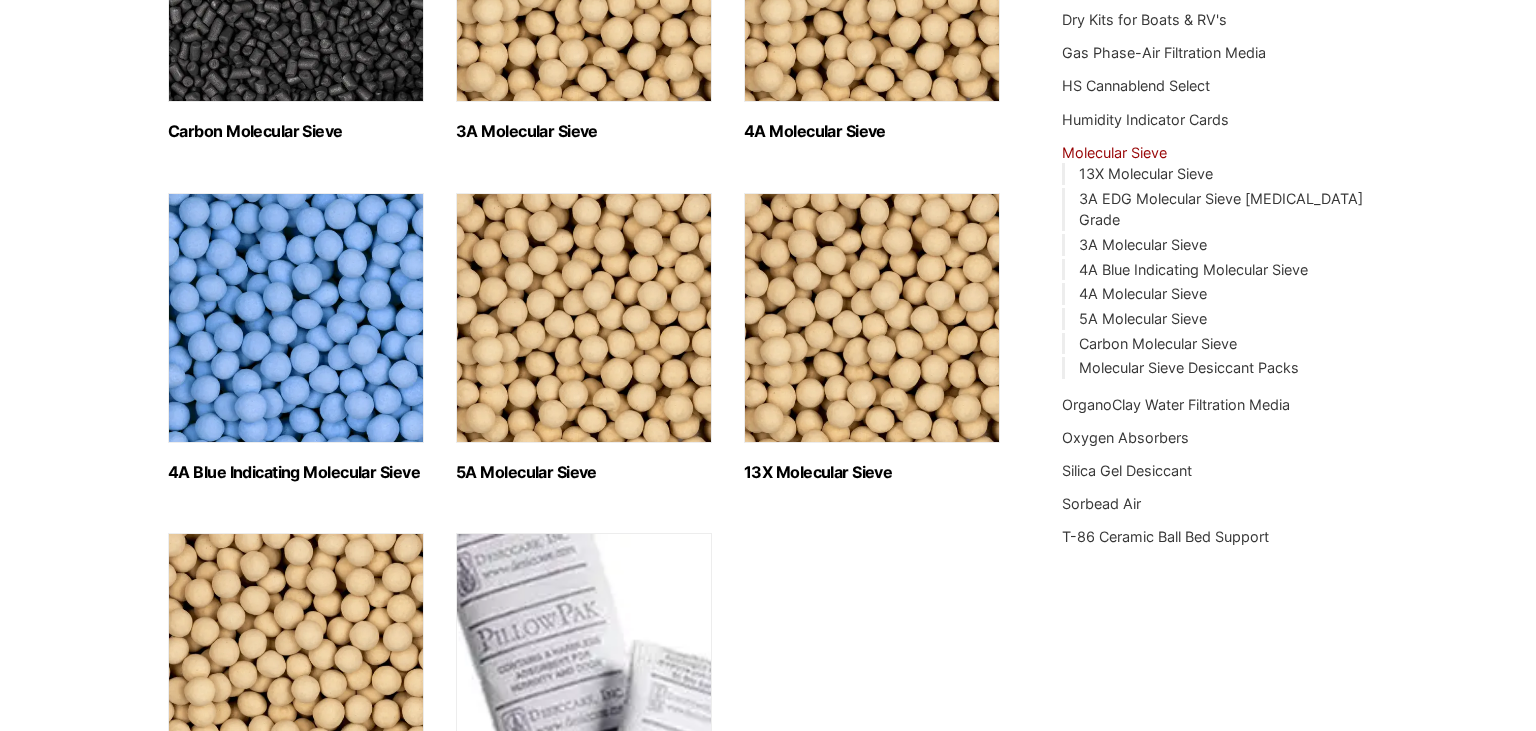 scroll, scrollTop: 484, scrollLeft: 0, axis: vertical 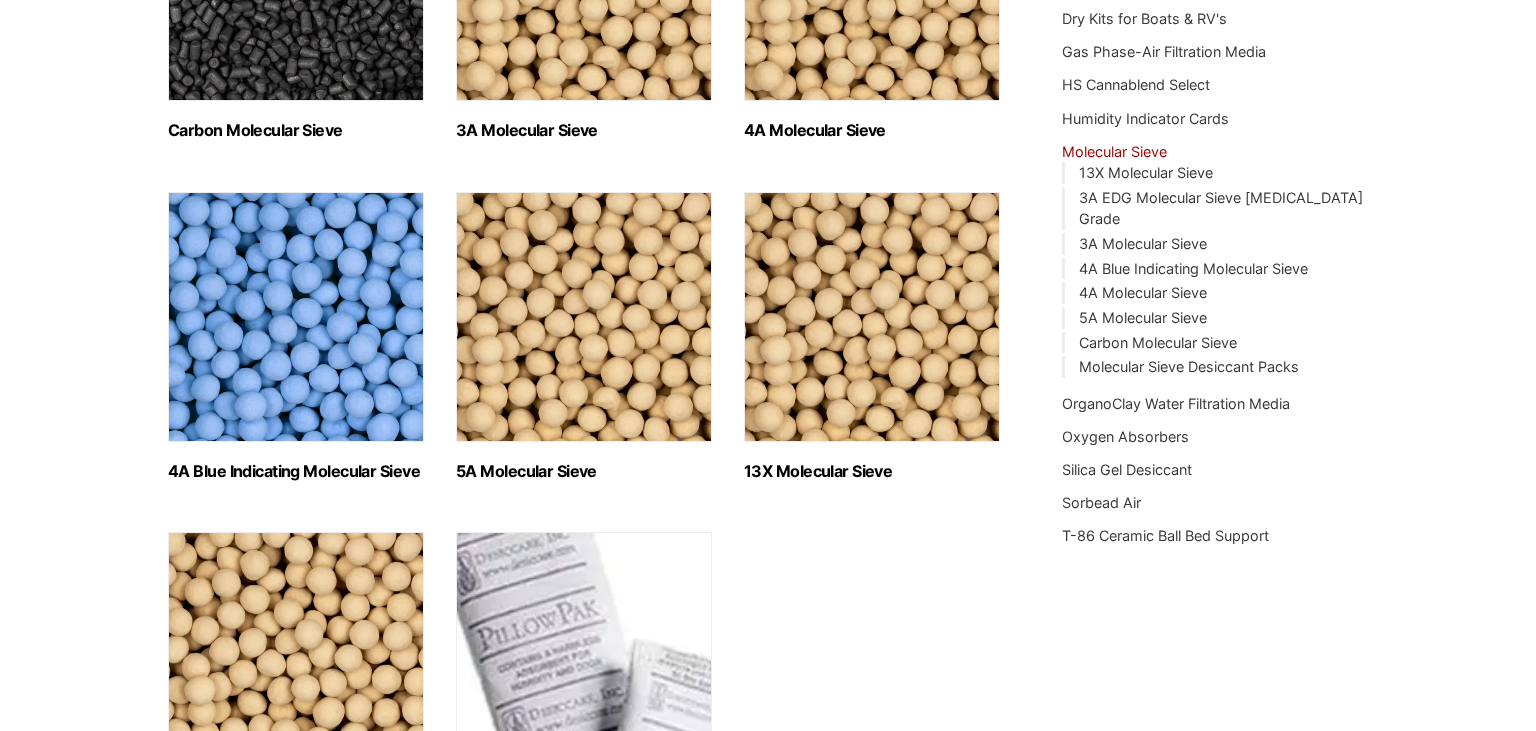 click at bounding box center (584, 317) 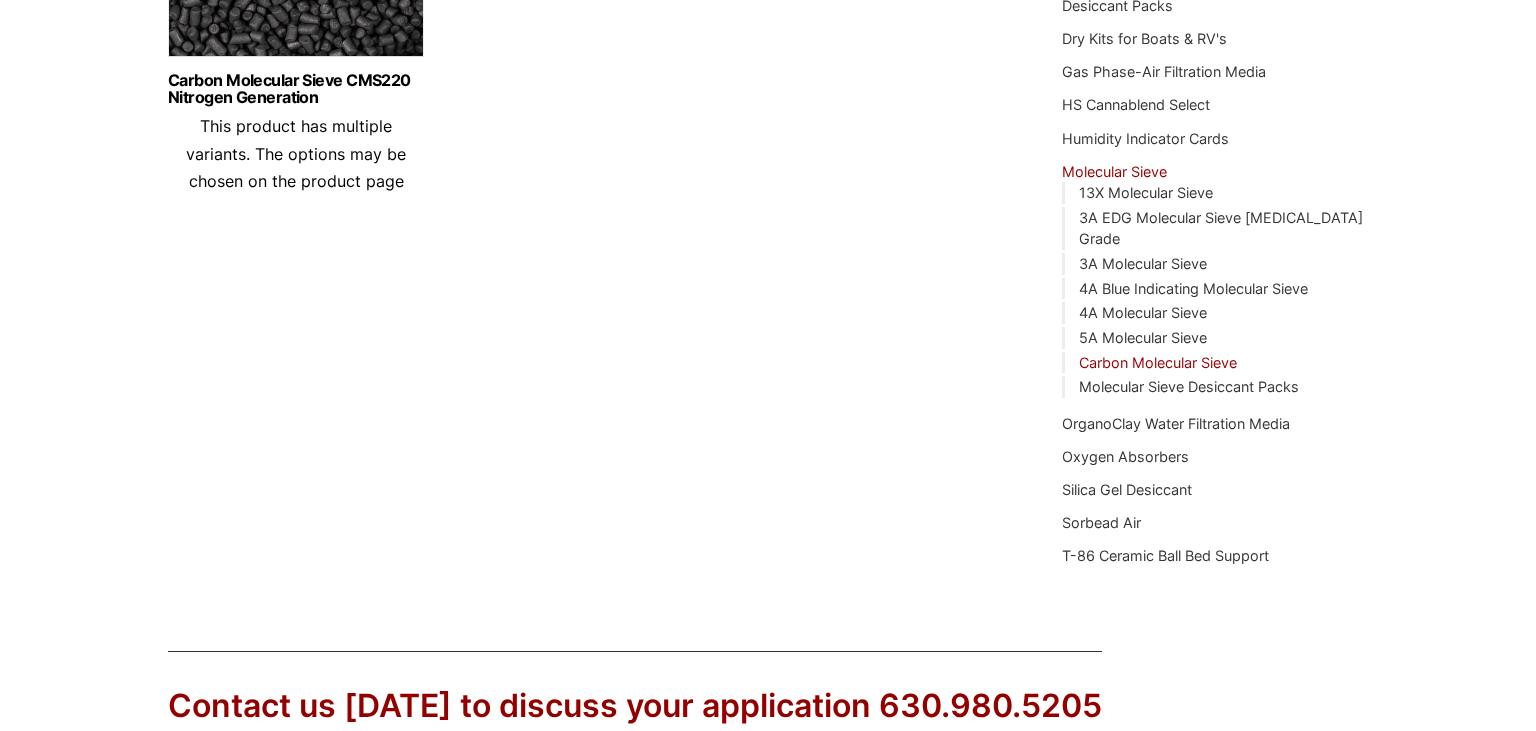 scroll, scrollTop: 467, scrollLeft: 0, axis: vertical 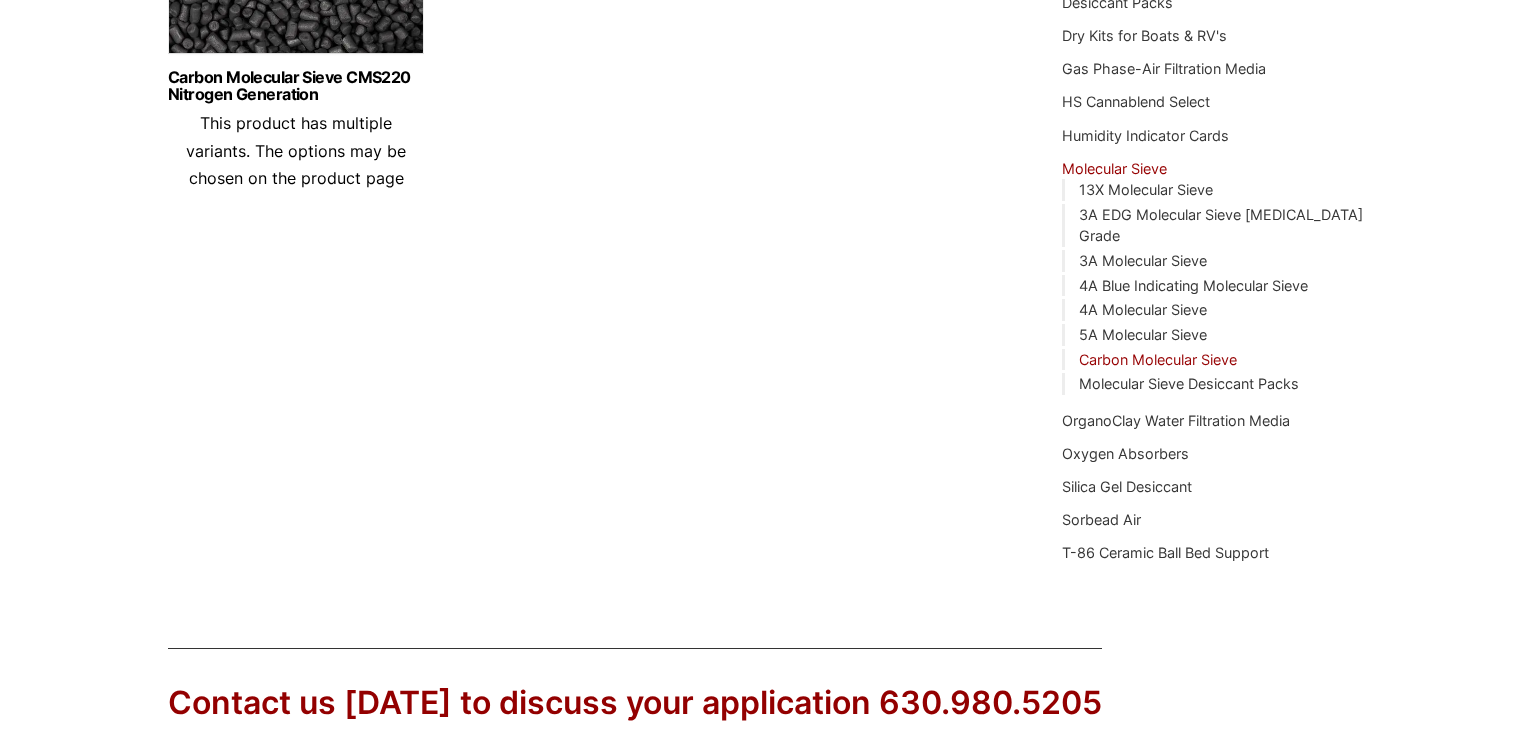 click at bounding box center (296, -61) 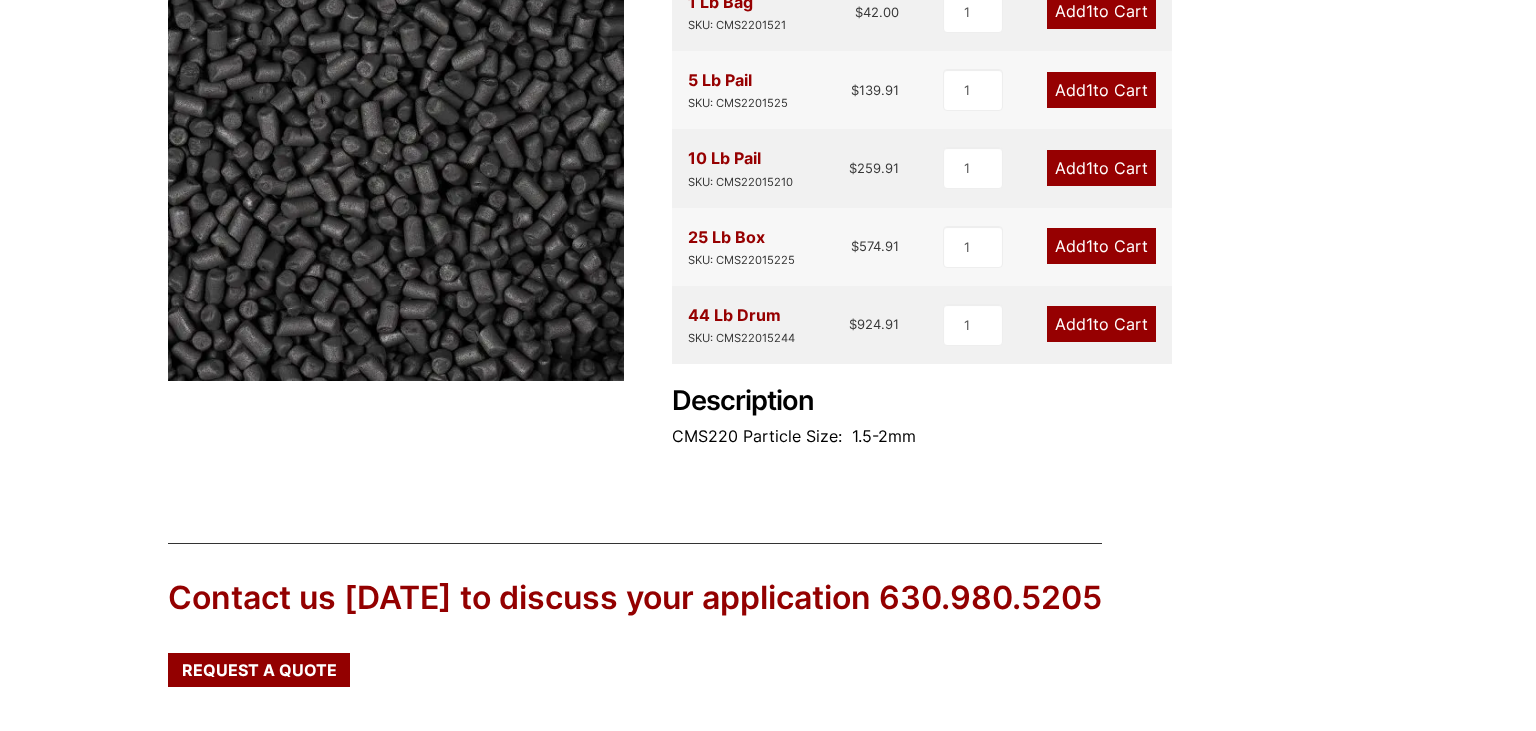scroll, scrollTop: 371, scrollLeft: 0, axis: vertical 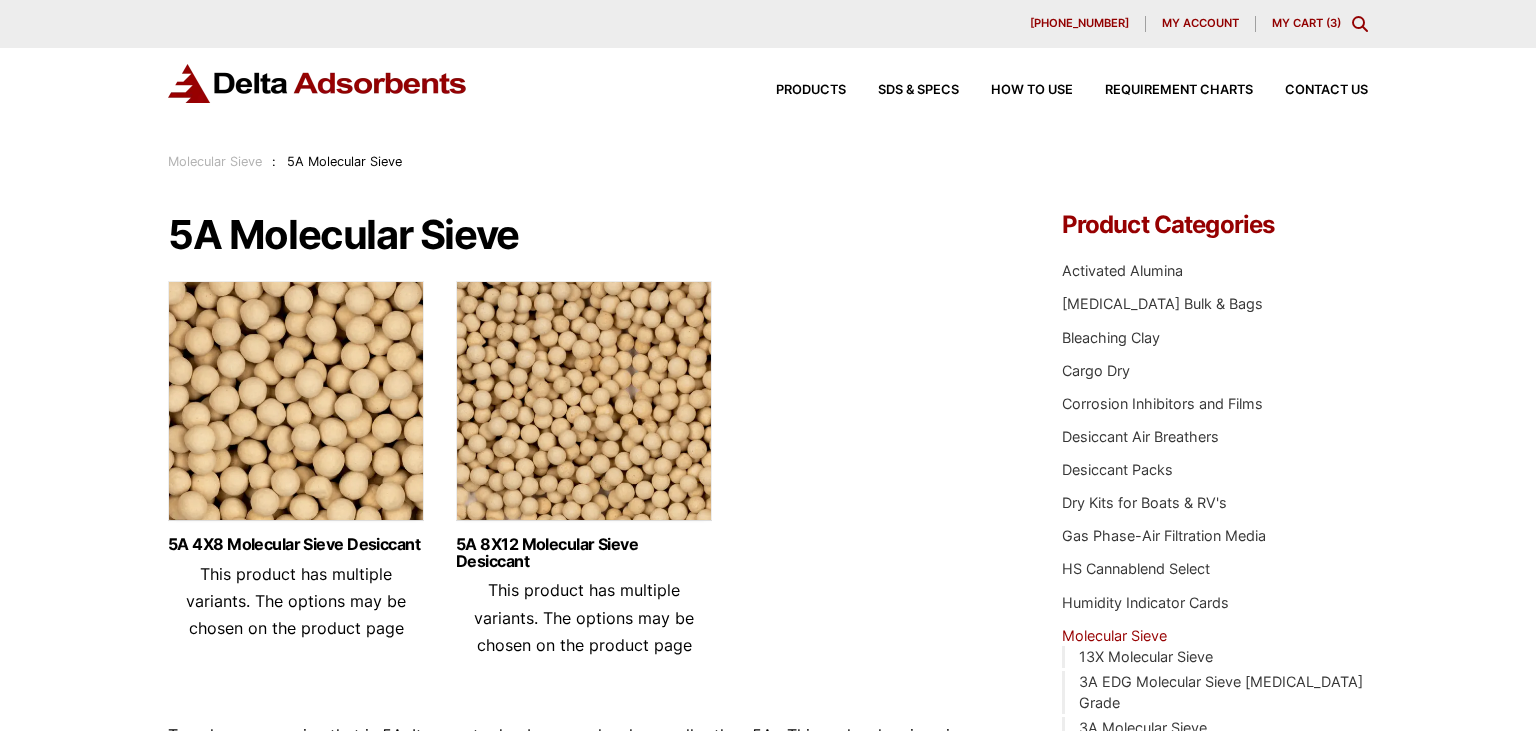 click at bounding box center [584, 406] 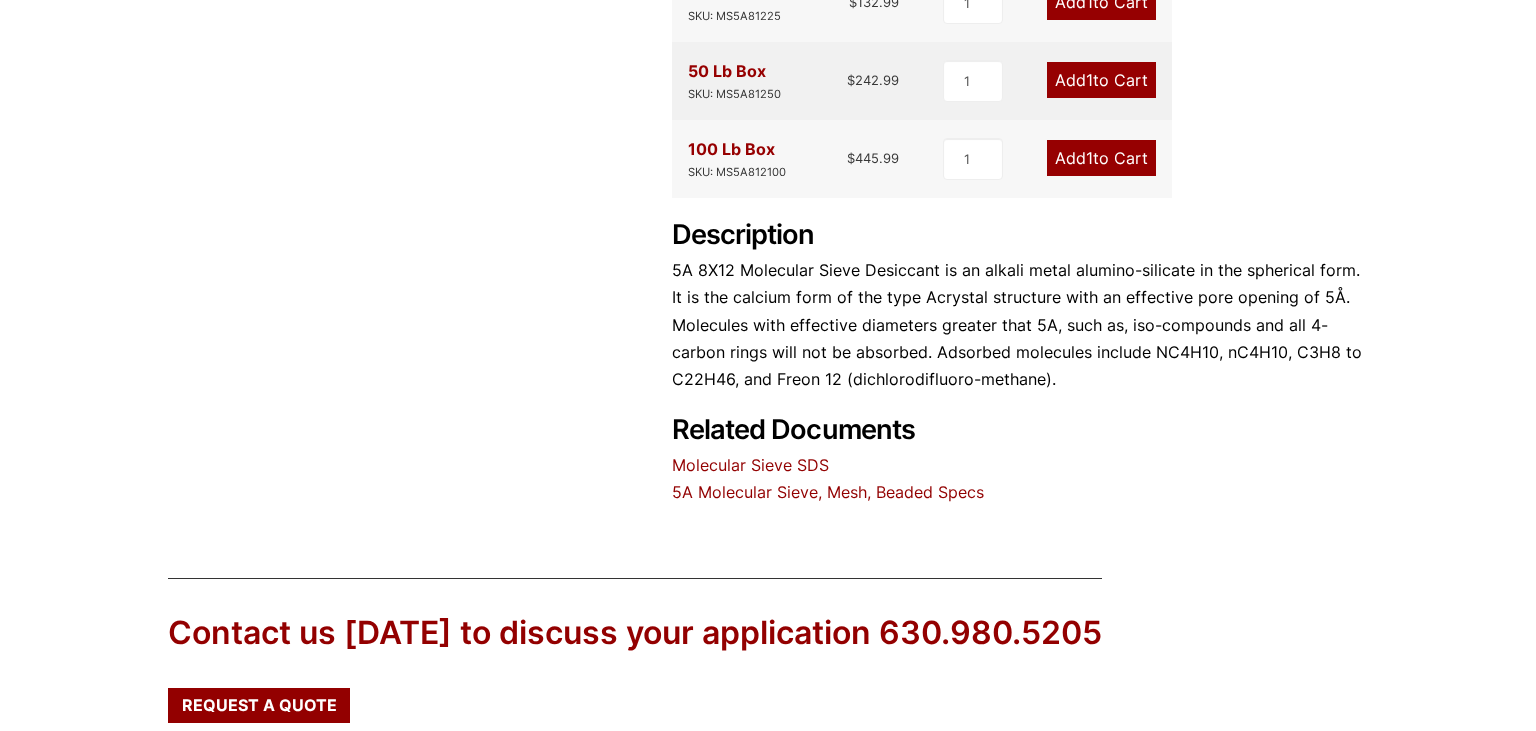 scroll, scrollTop: 348, scrollLeft: 0, axis: vertical 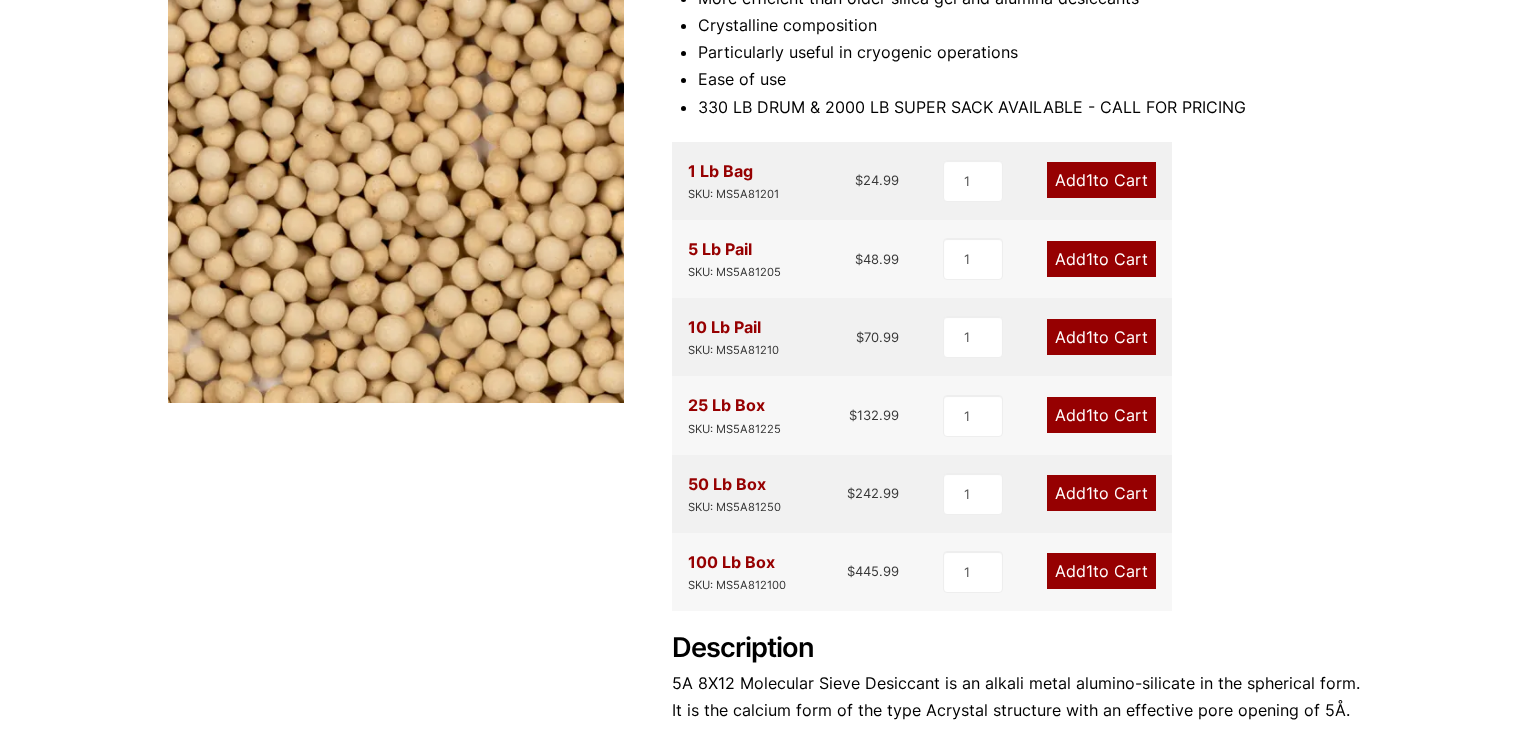 click on "Add  1  to Cart" at bounding box center (1101, 180) 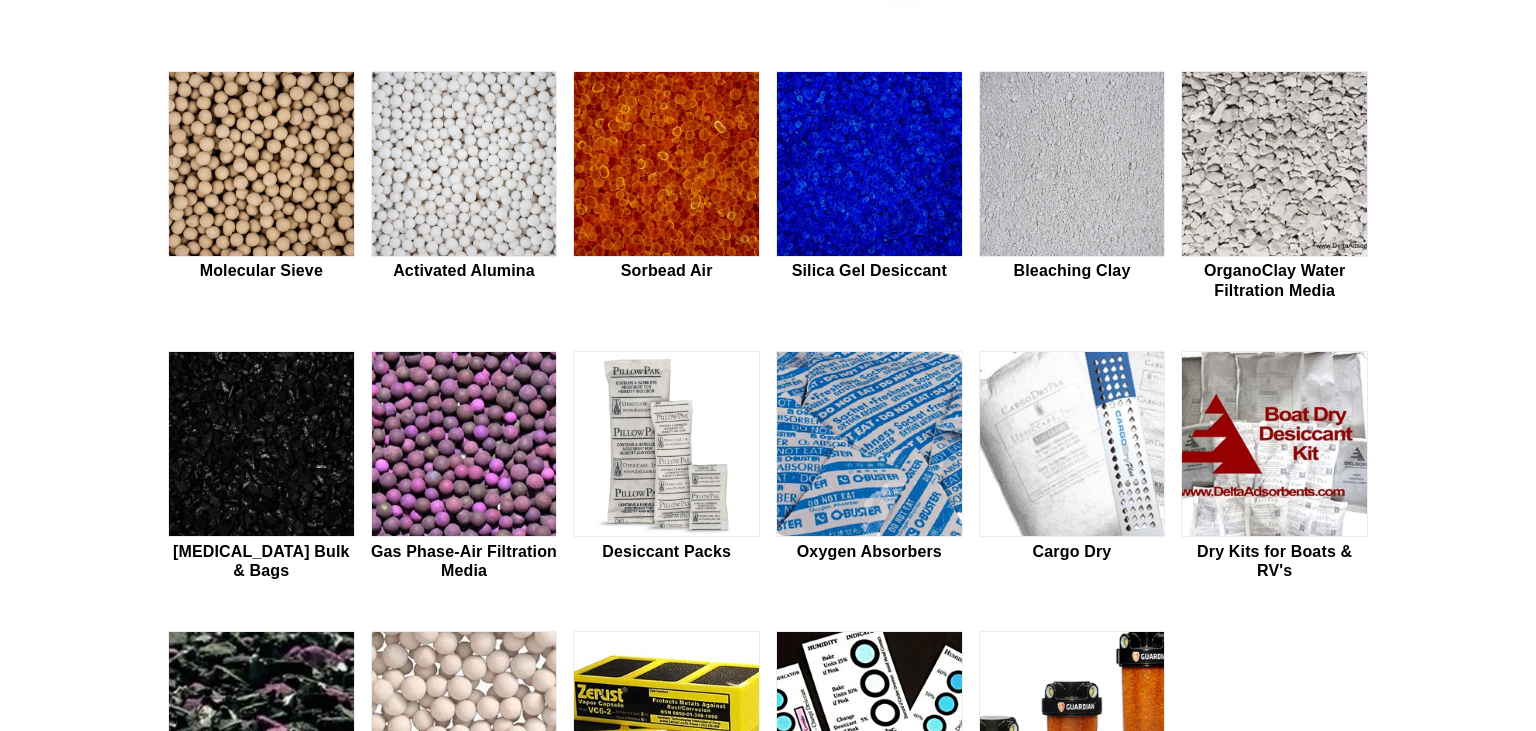 scroll, scrollTop: 548, scrollLeft: 0, axis: vertical 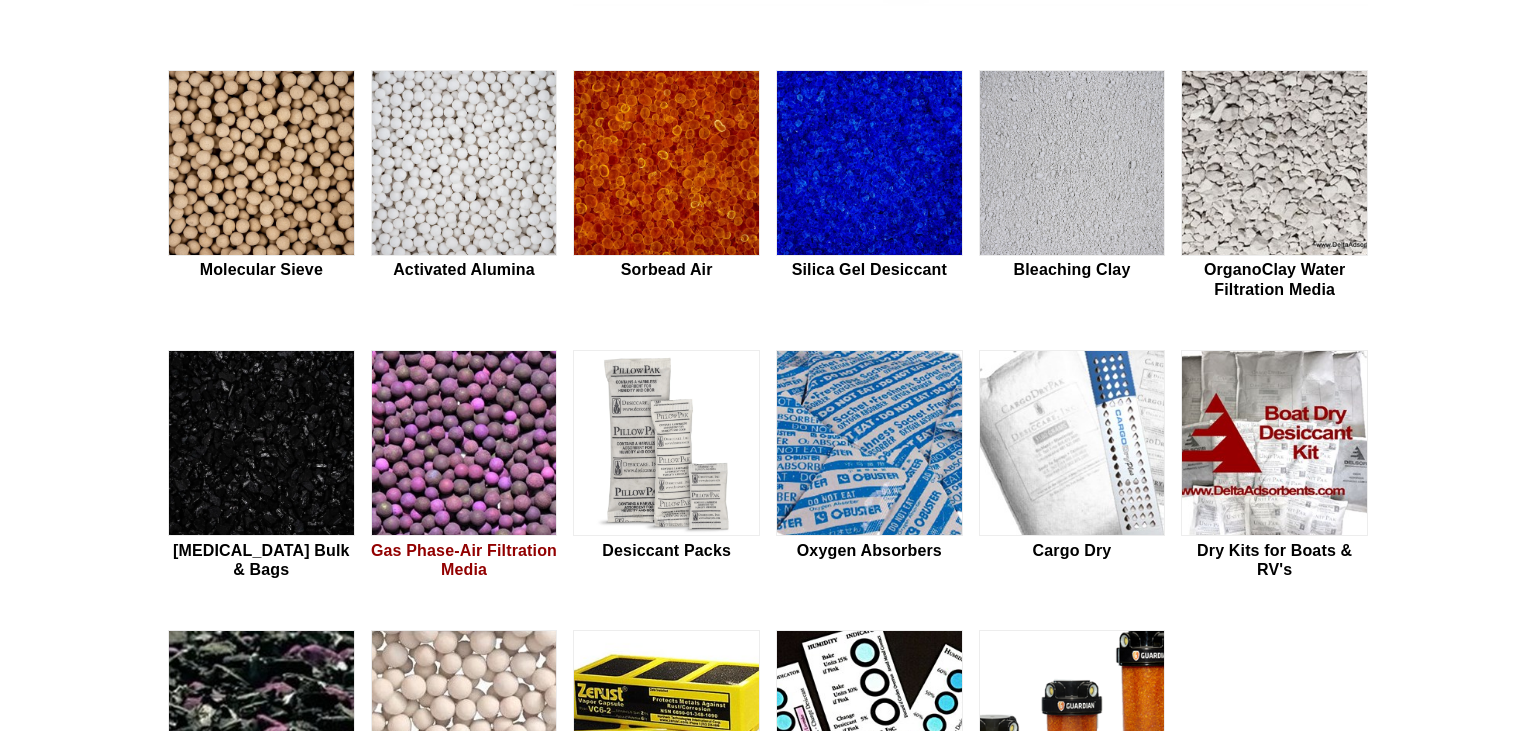 click at bounding box center (464, 444) 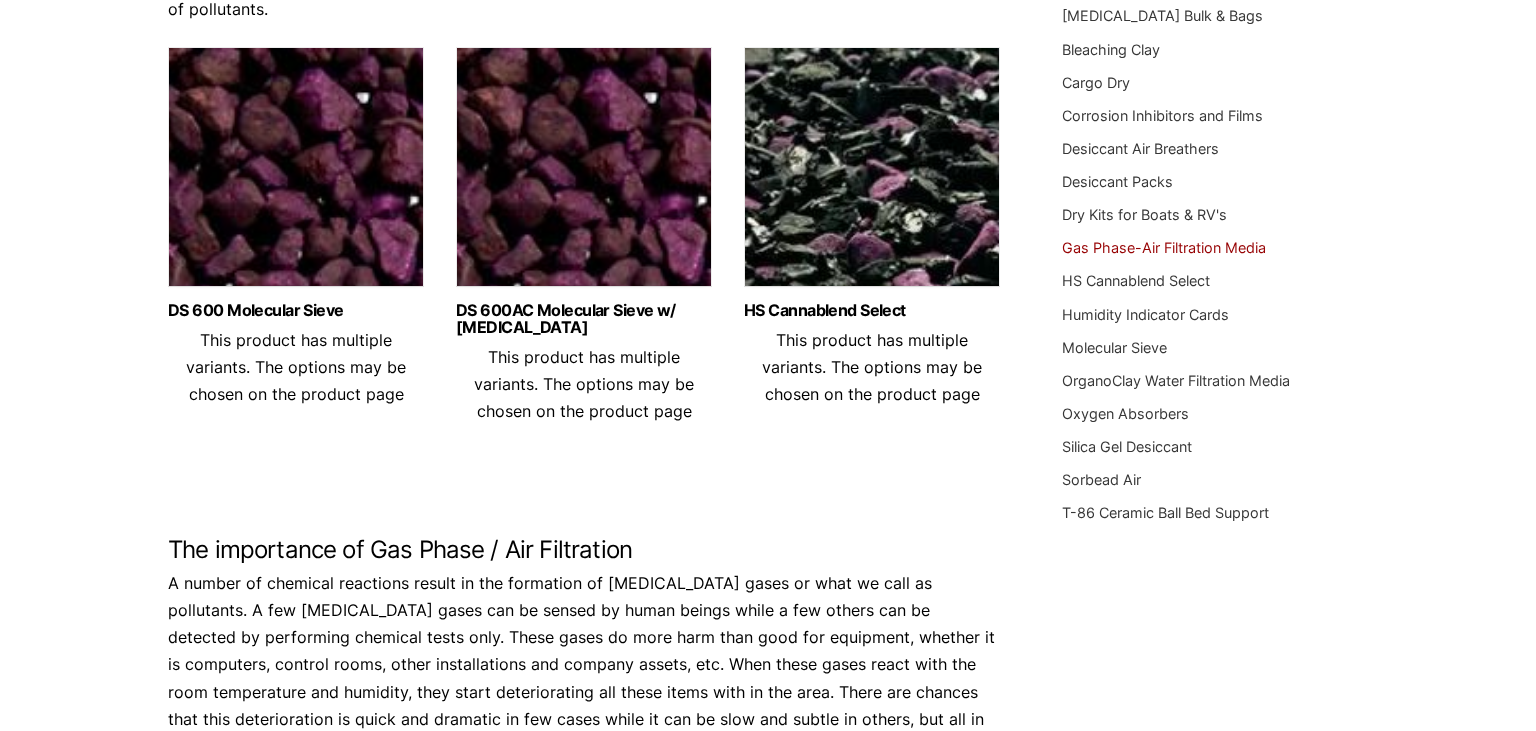 scroll, scrollTop: 289, scrollLeft: 0, axis: vertical 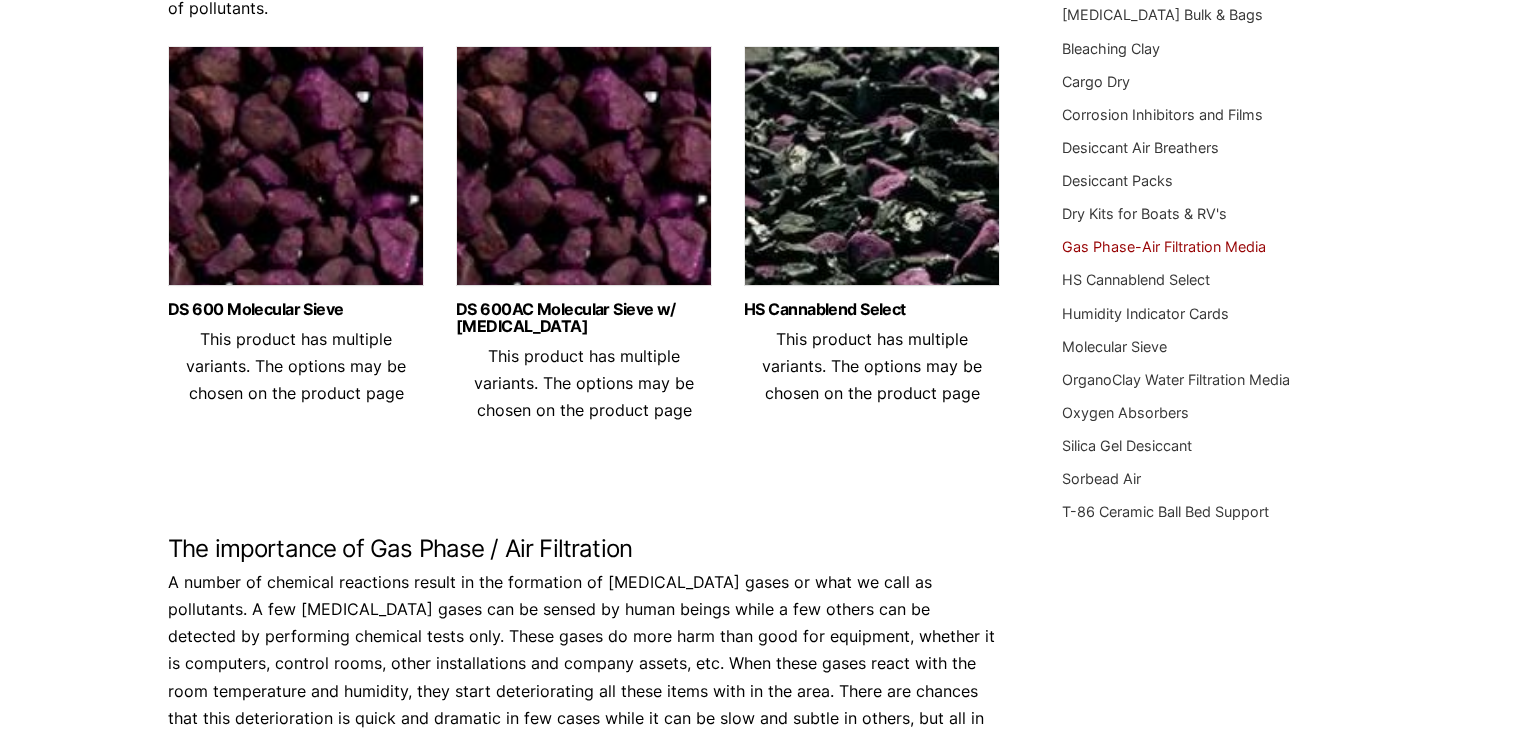 click at bounding box center (296, 171) 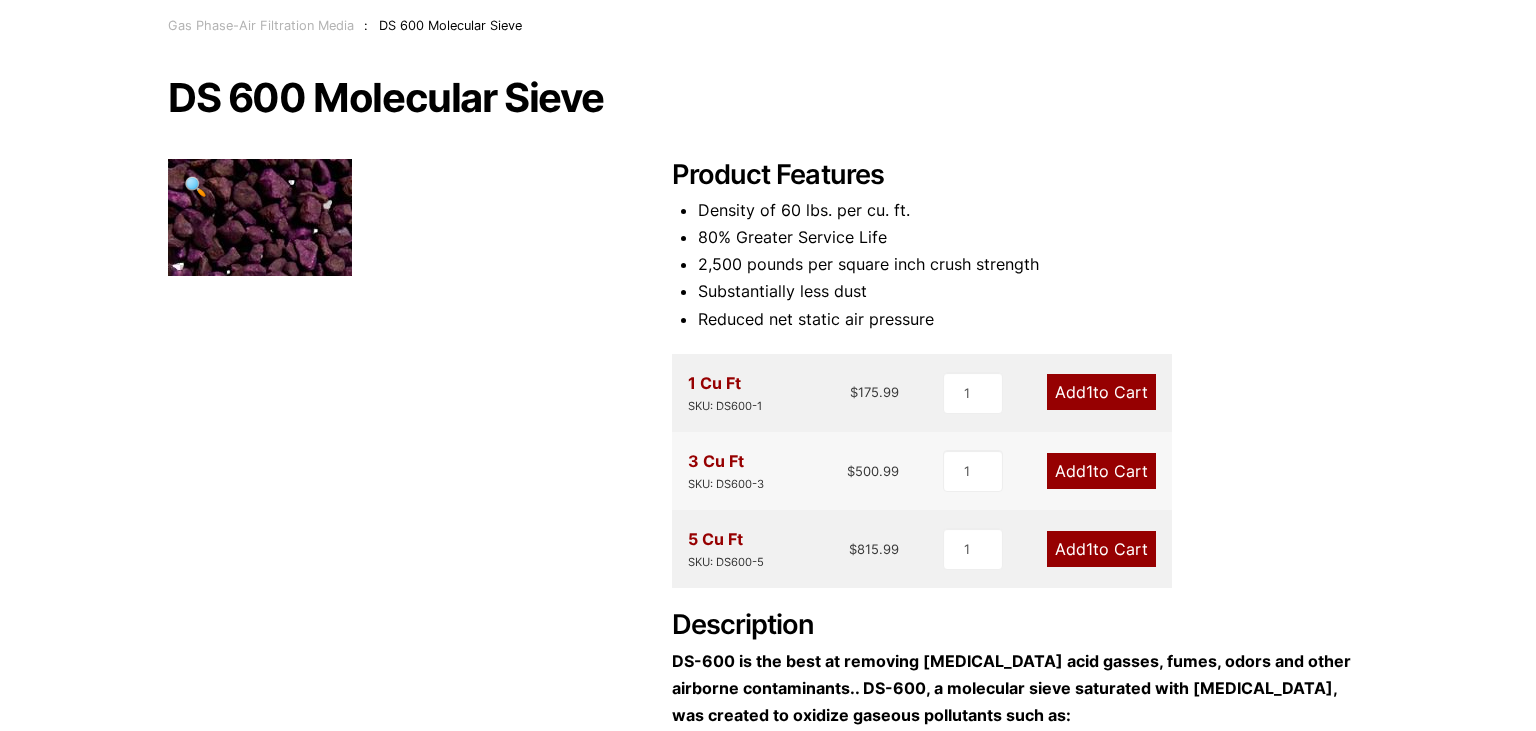 scroll, scrollTop: 132, scrollLeft: 0, axis: vertical 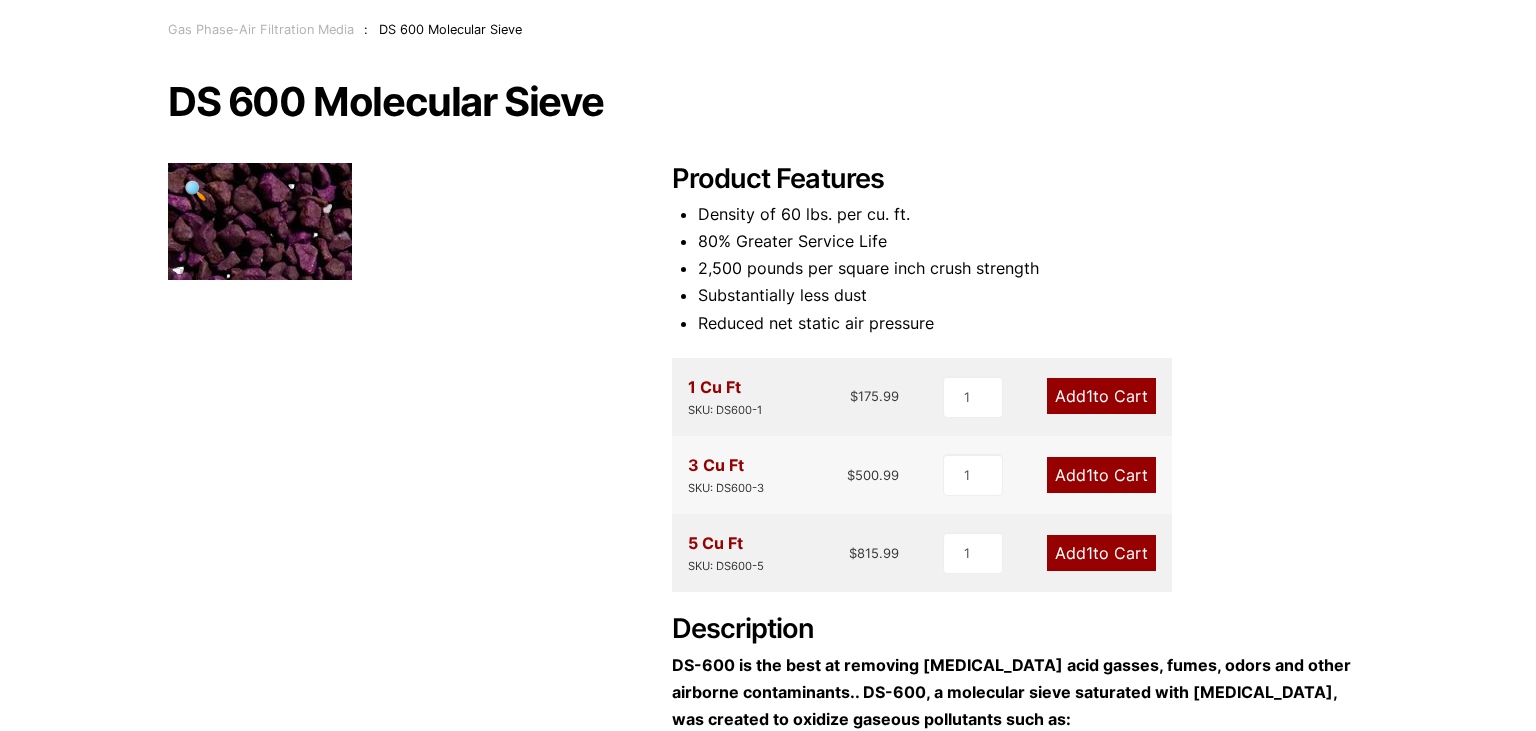 click at bounding box center [260, 221] 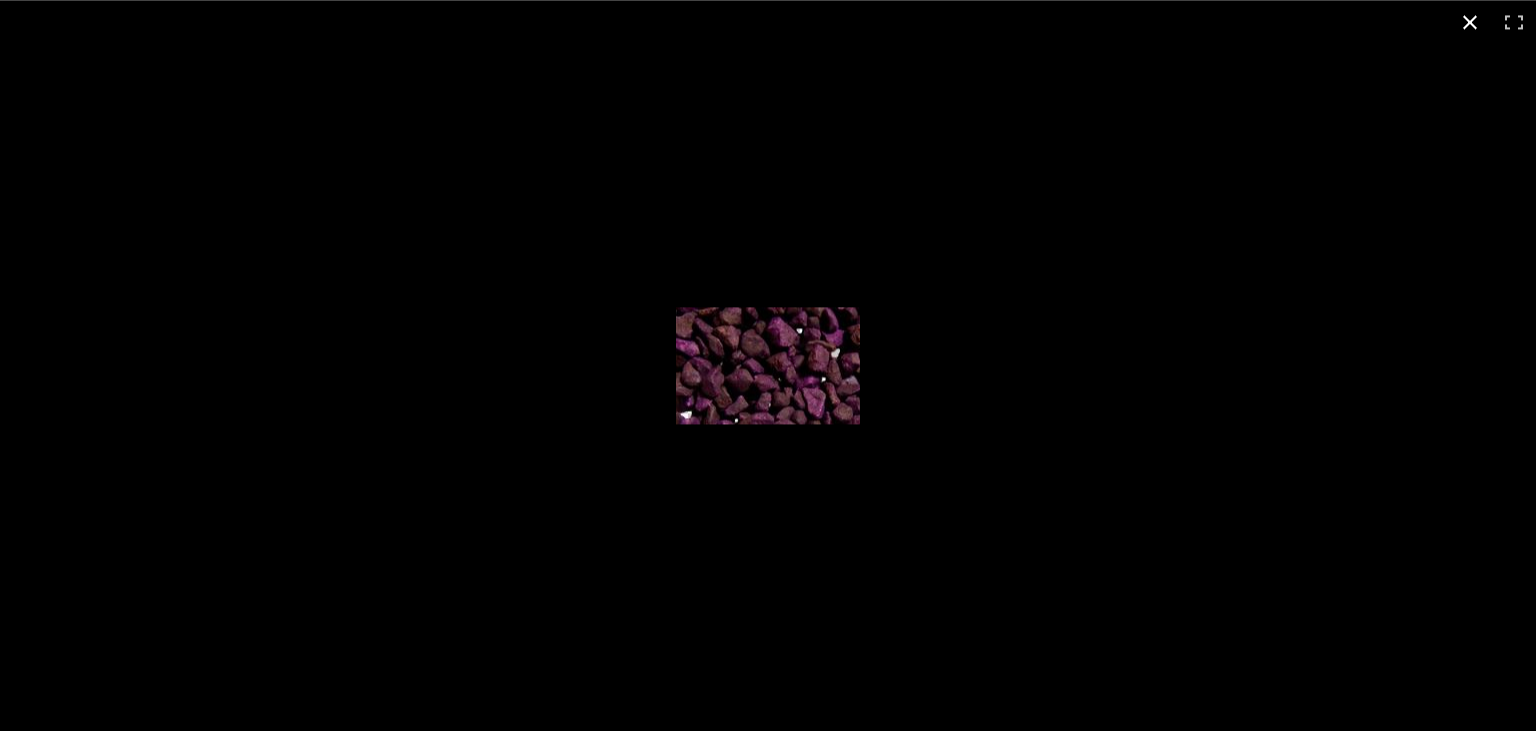 click at bounding box center [1470, 22] 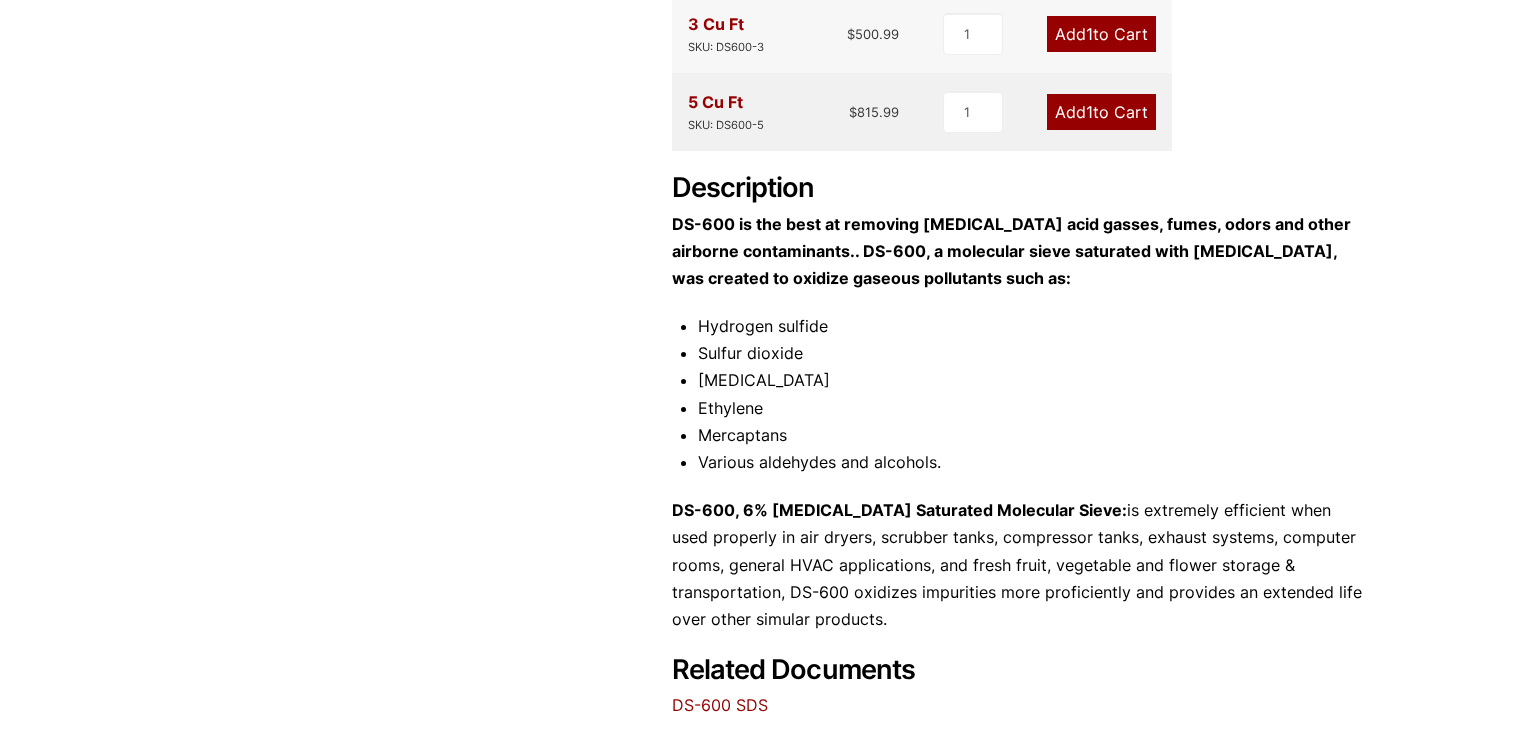 scroll, scrollTop: 0, scrollLeft: 0, axis: both 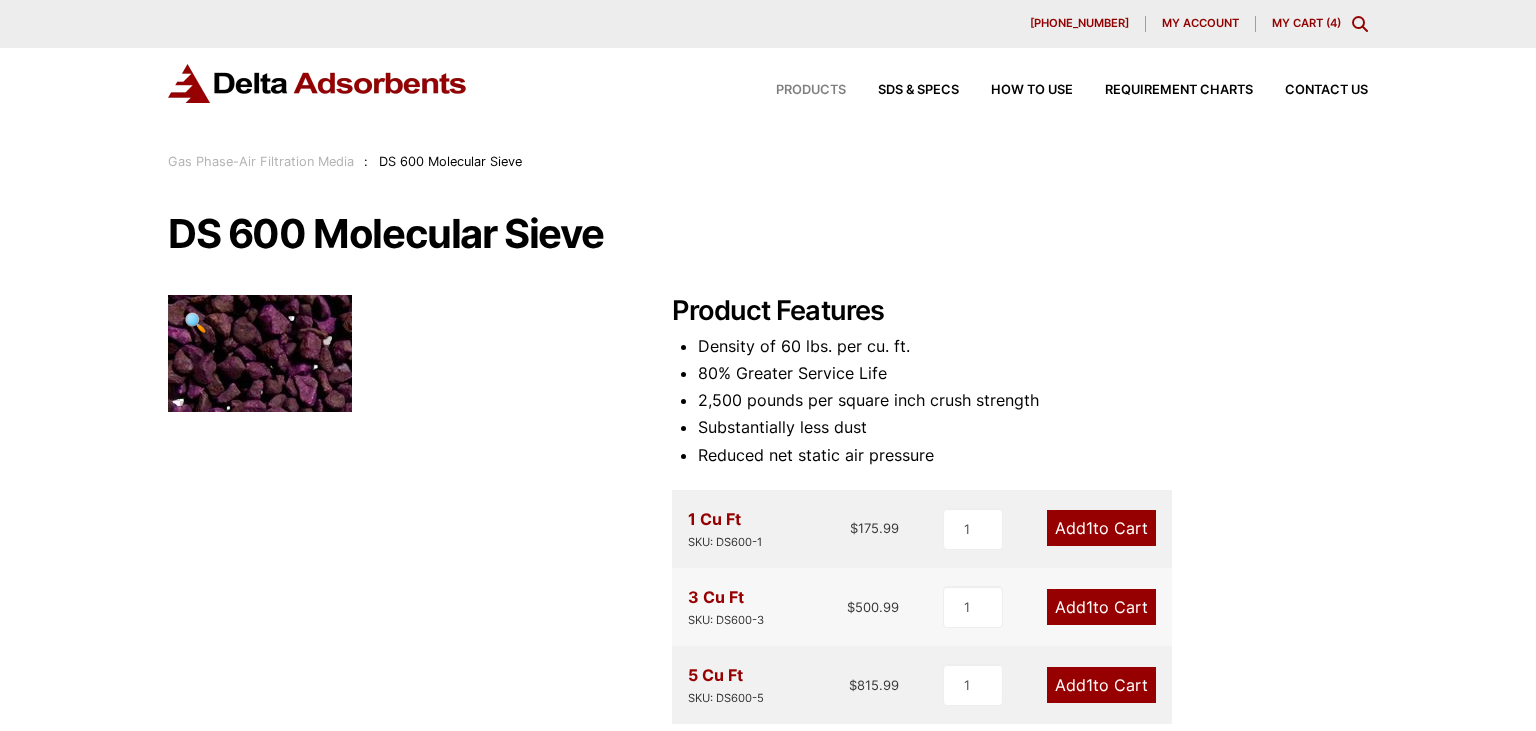 click on "Products" at bounding box center (811, 90) 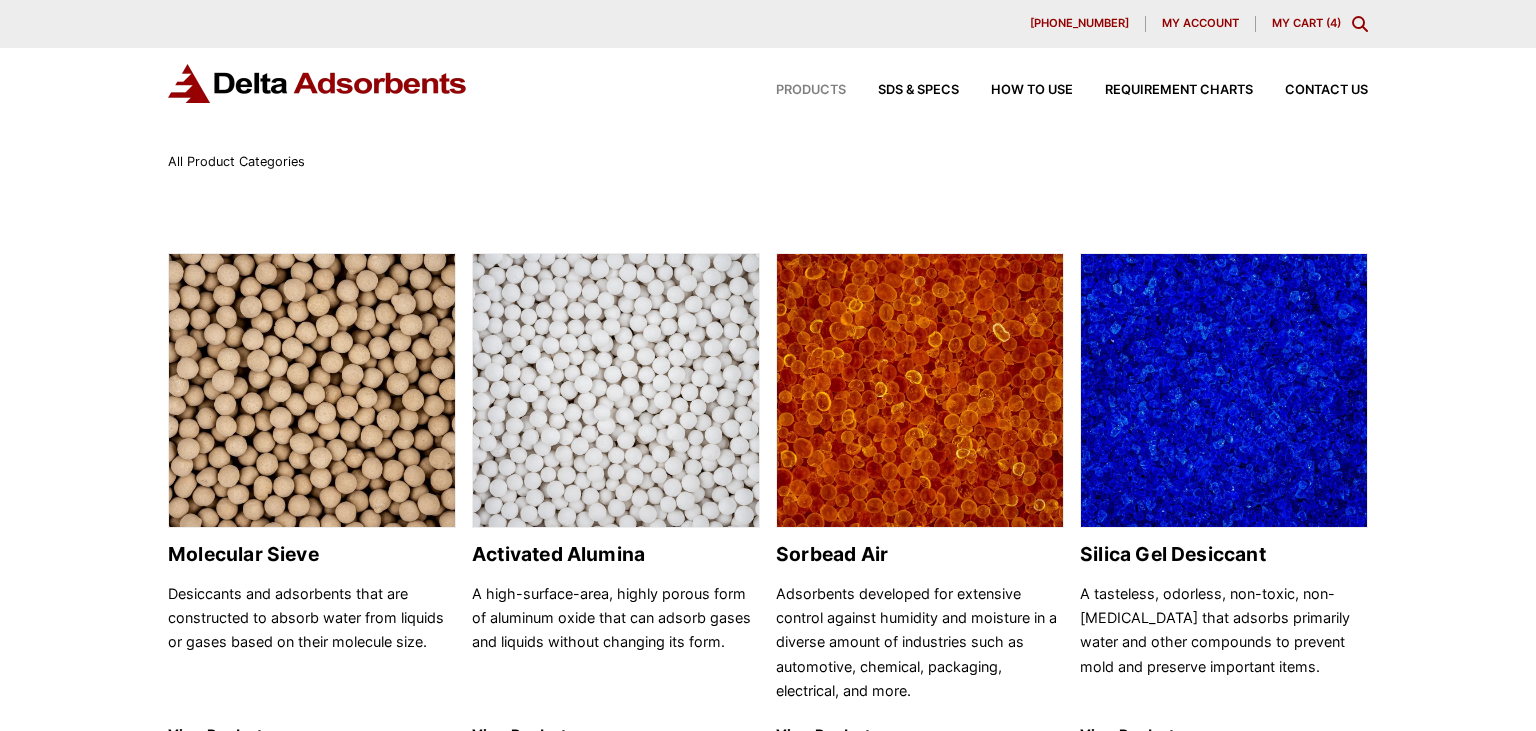 scroll, scrollTop: 0, scrollLeft: 0, axis: both 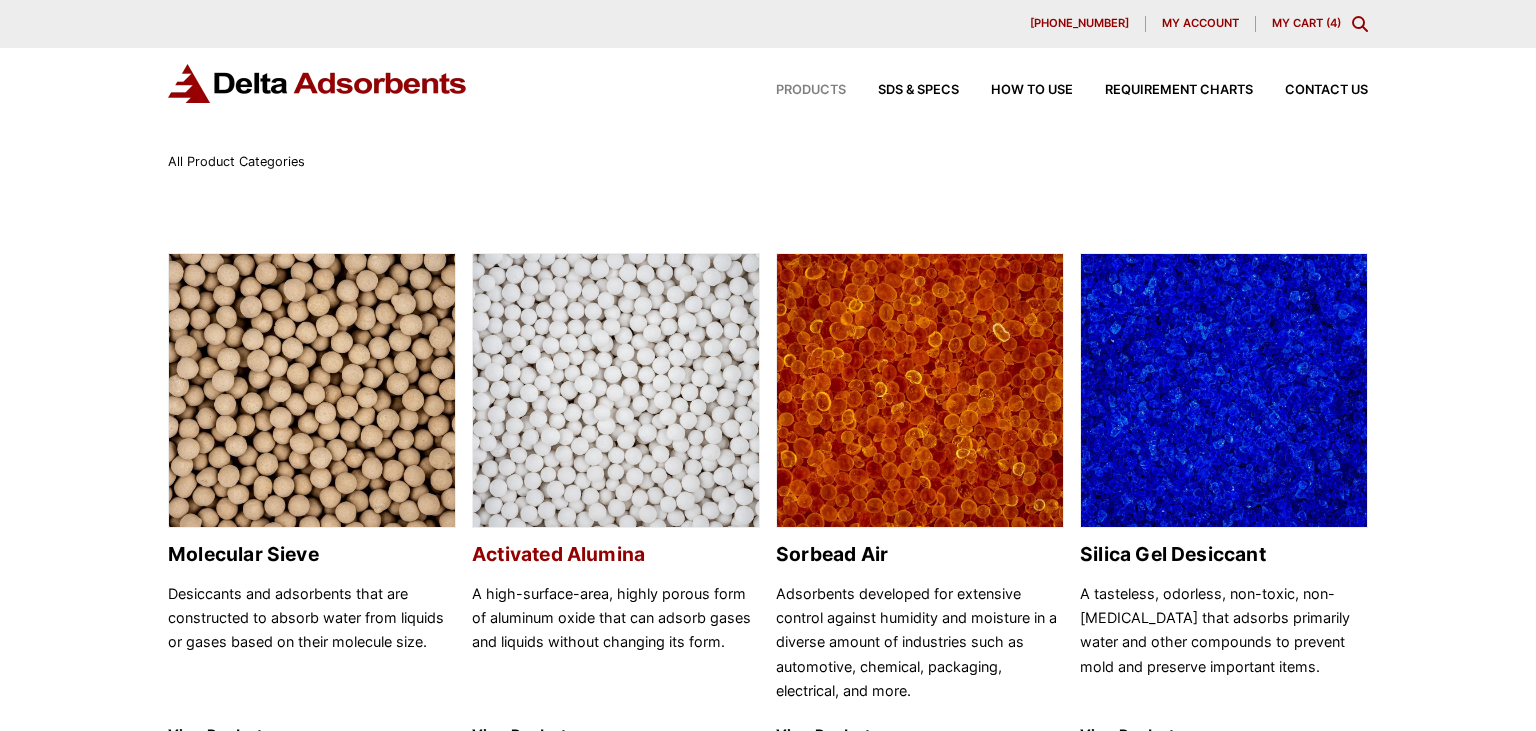 click at bounding box center [616, 391] 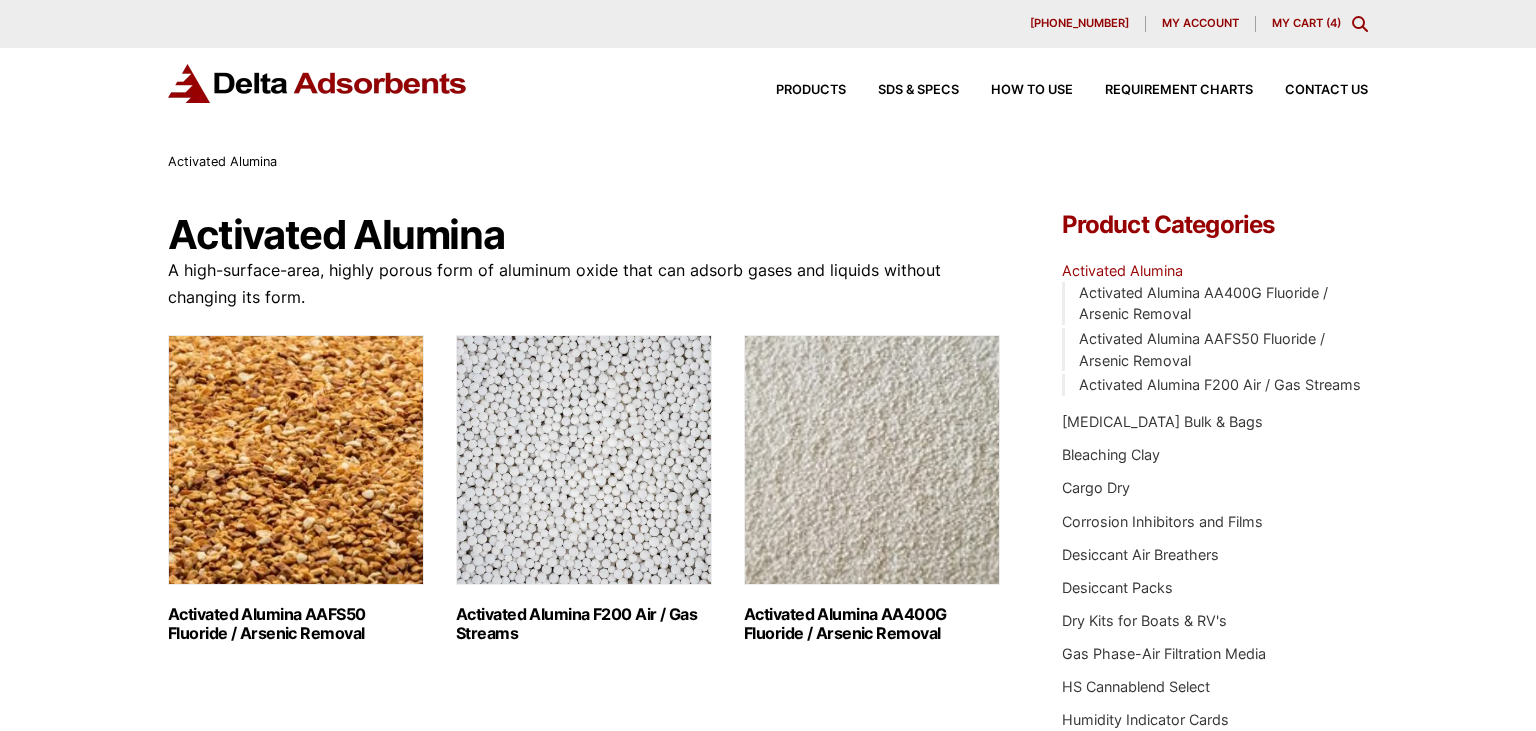 scroll, scrollTop: 0, scrollLeft: 0, axis: both 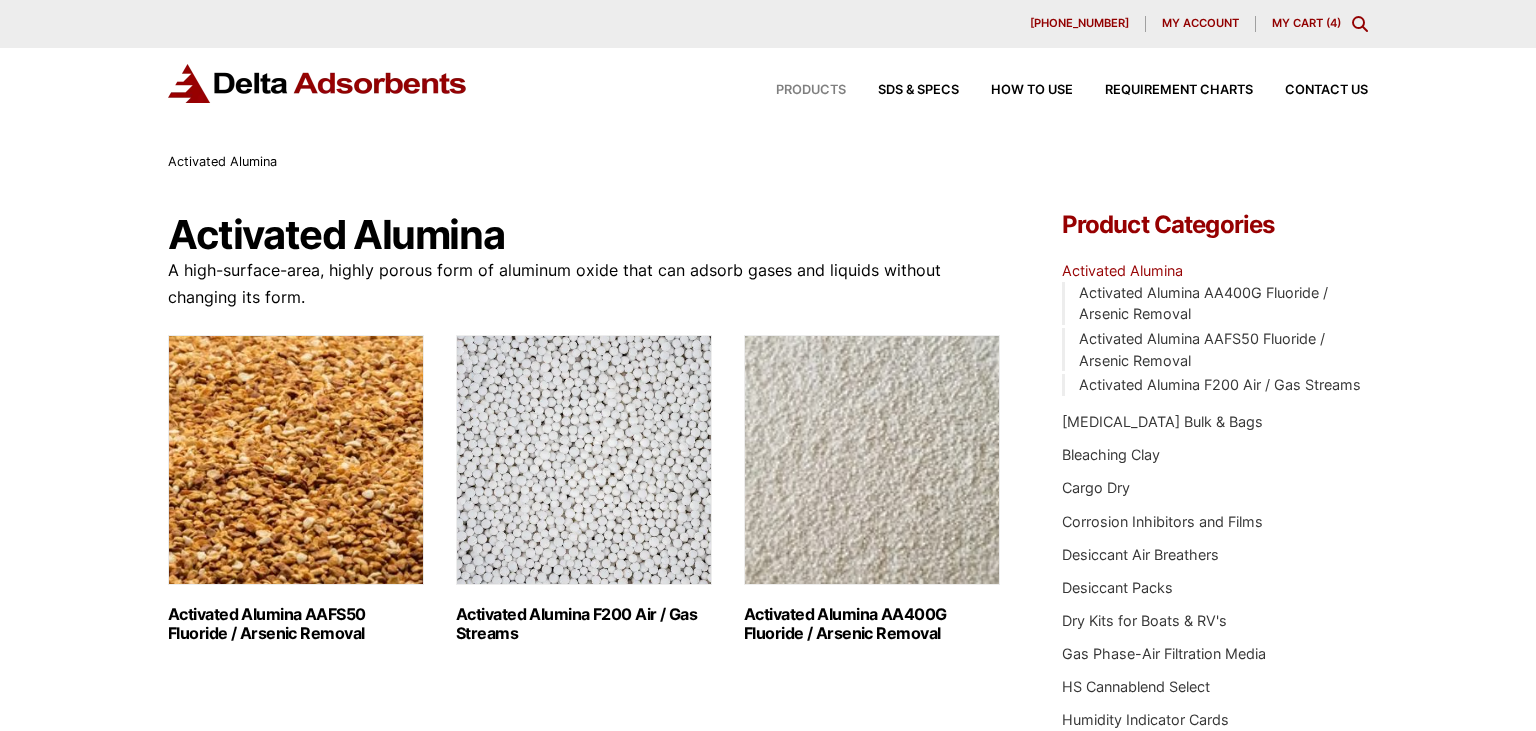 click on "Products" at bounding box center [811, 90] 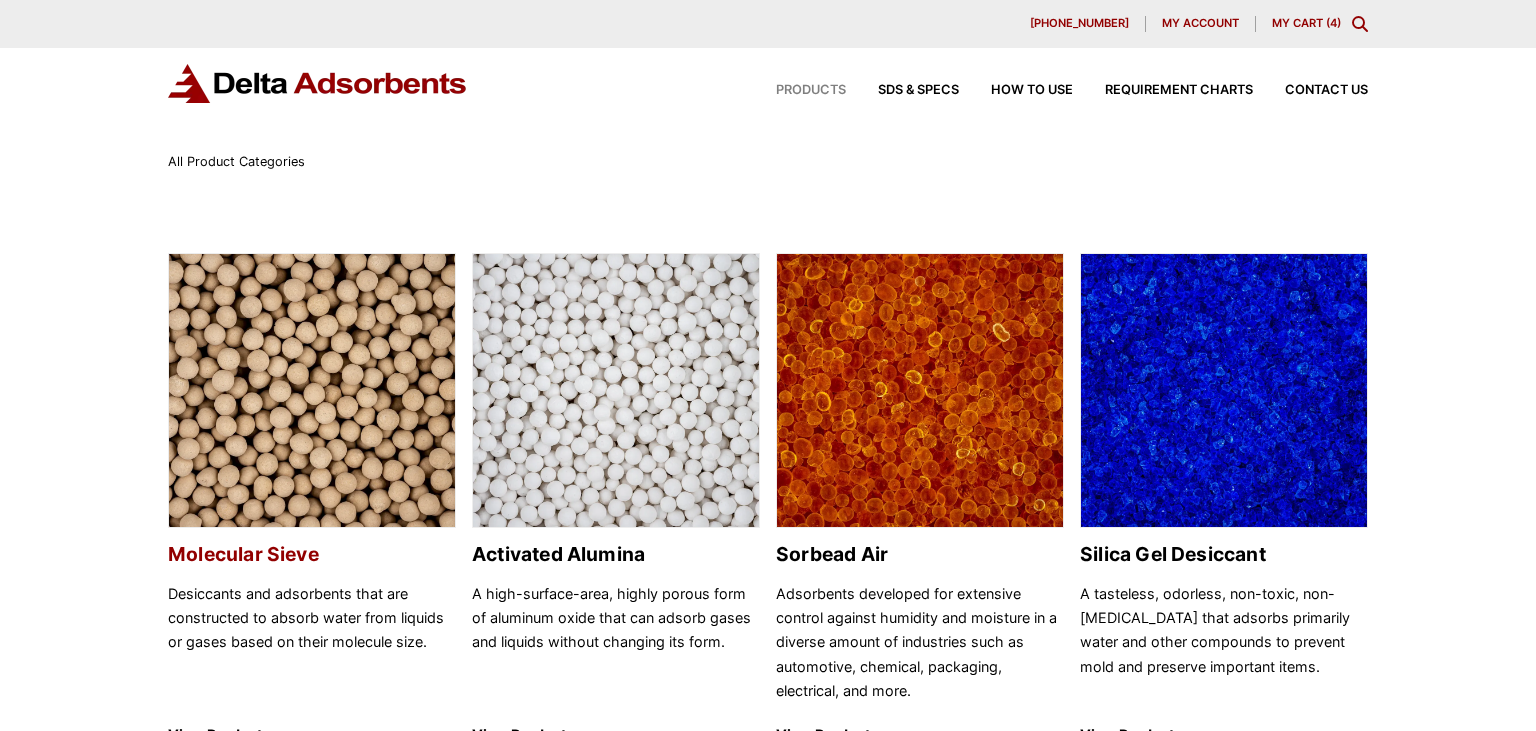 scroll, scrollTop: 0, scrollLeft: 0, axis: both 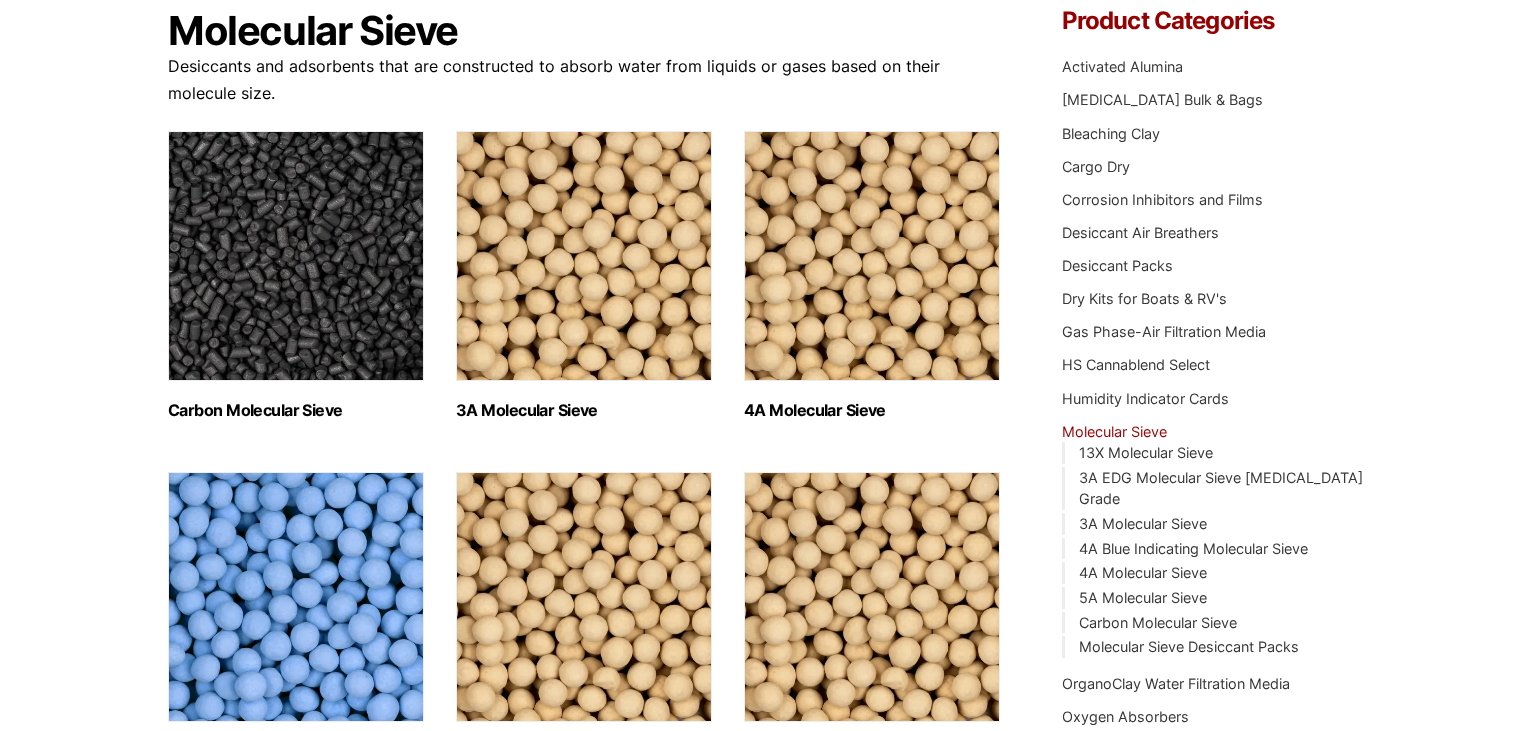 click at bounding box center (872, 256) 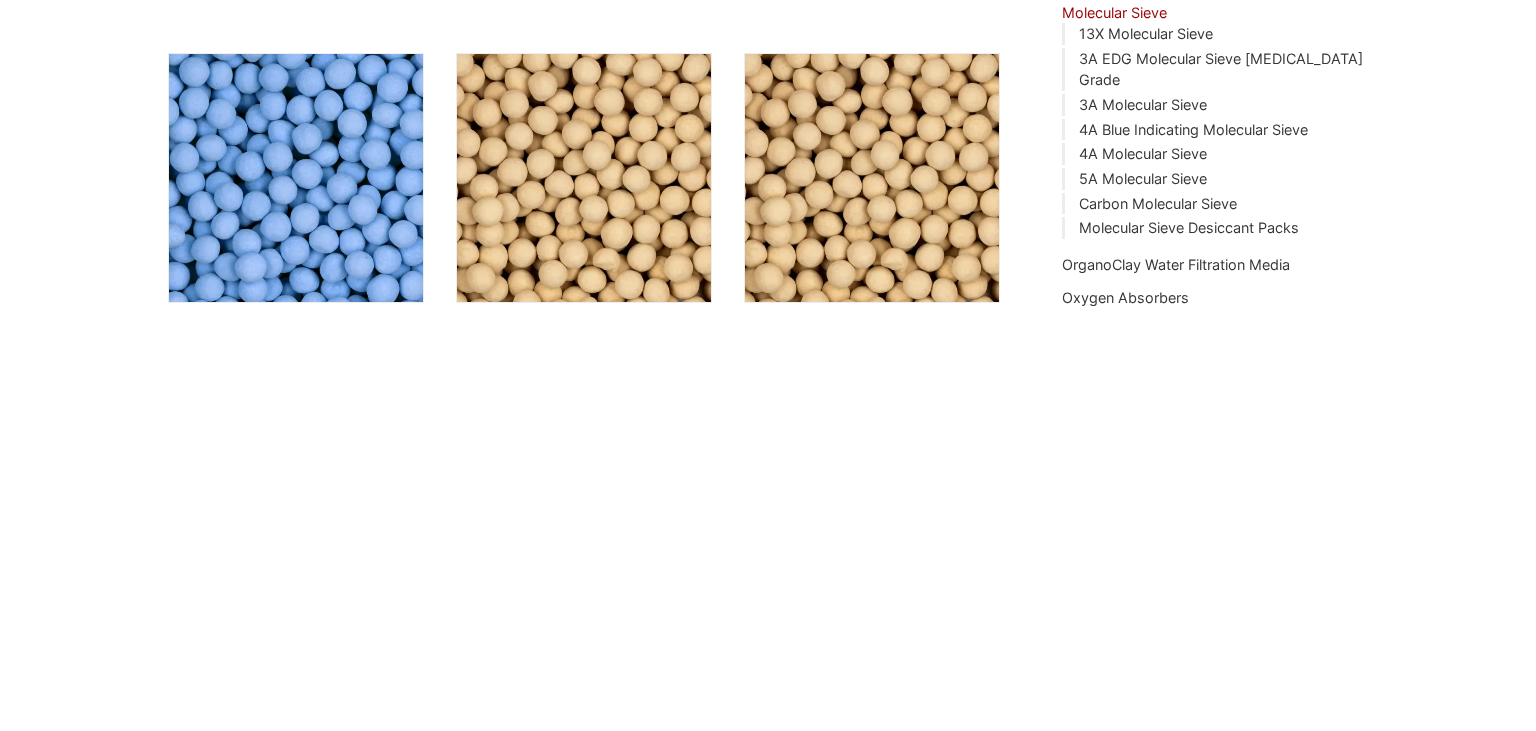 scroll, scrollTop: 624, scrollLeft: 0, axis: vertical 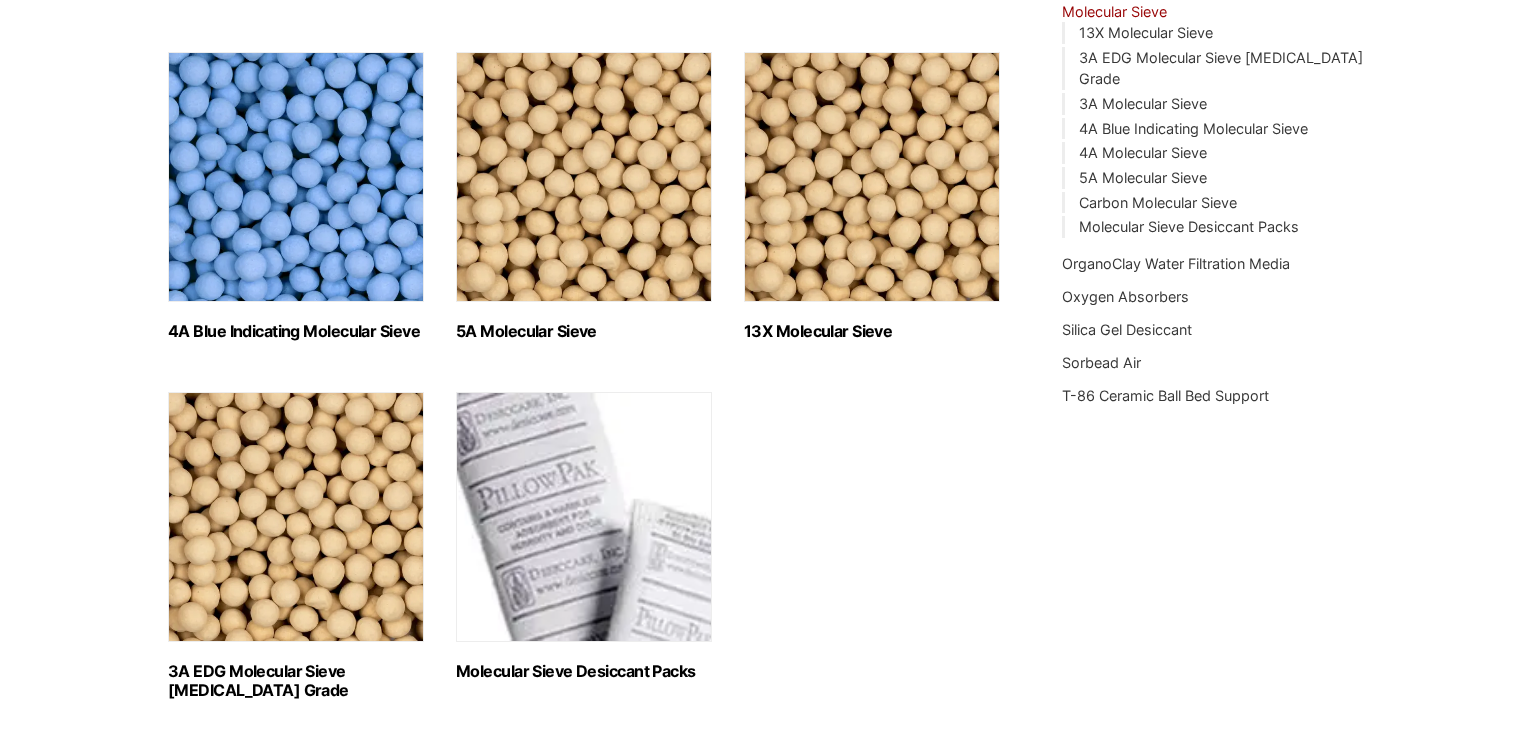 click at bounding box center [584, 177] 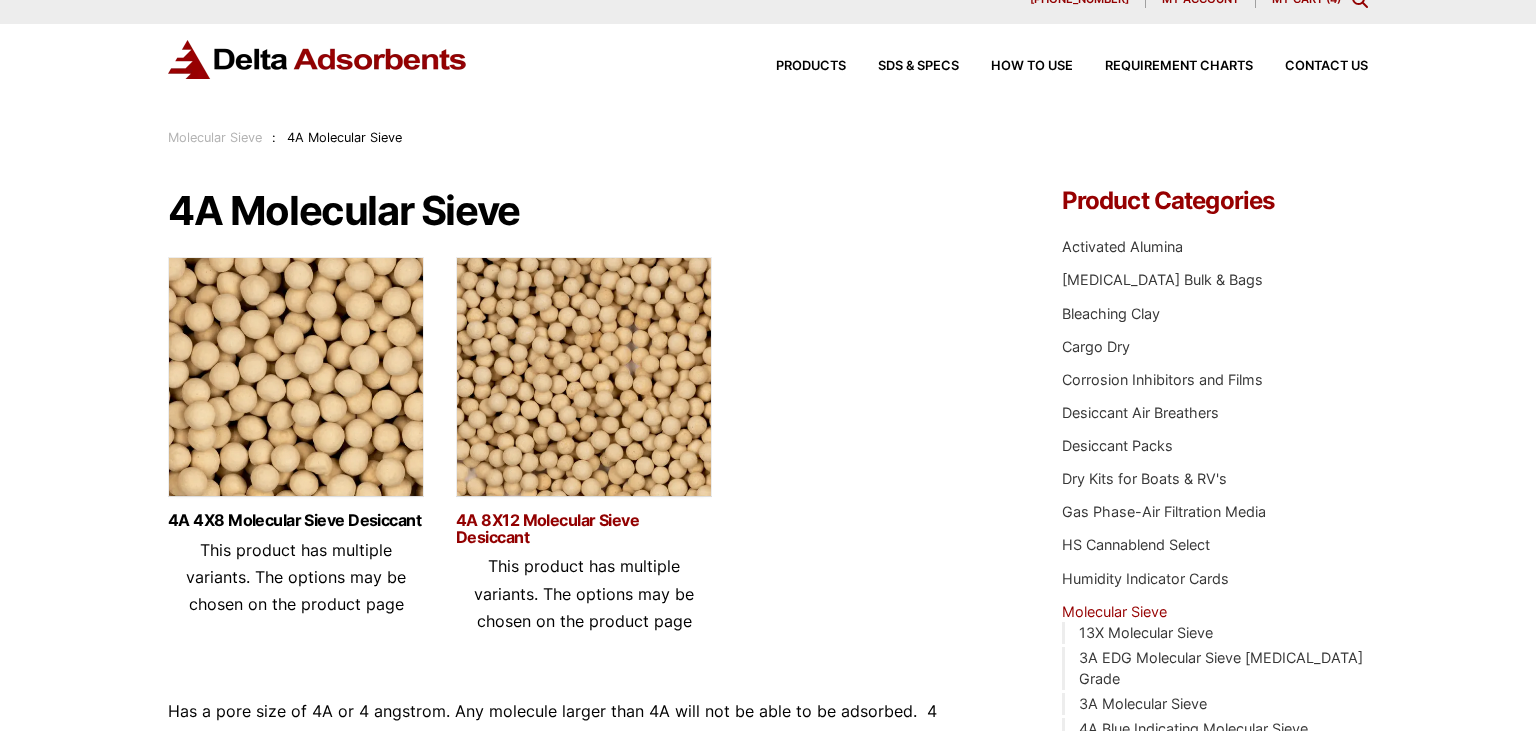 scroll, scrollTop: 0, scrollLeft: 0, axis: both 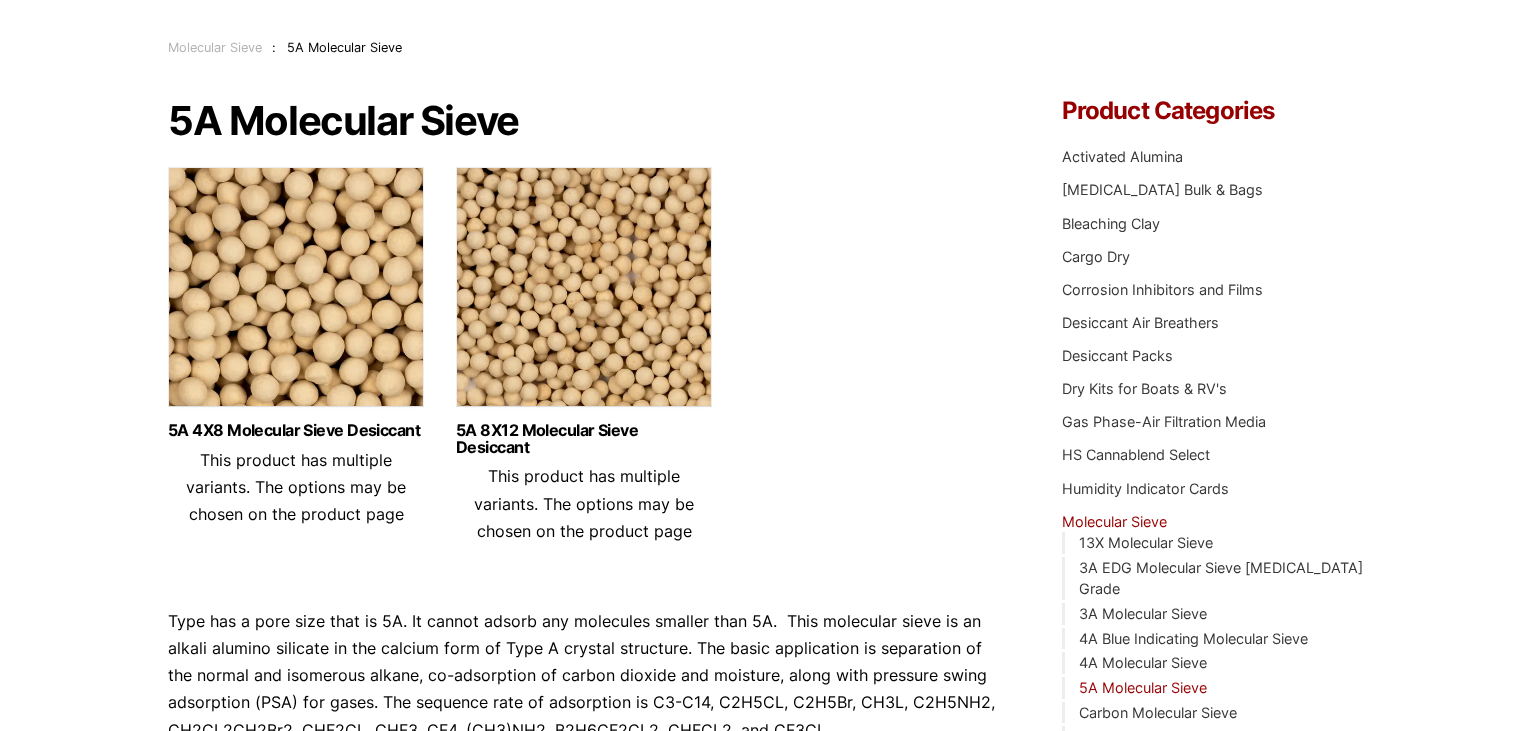 click at bounding box center (584, 292) 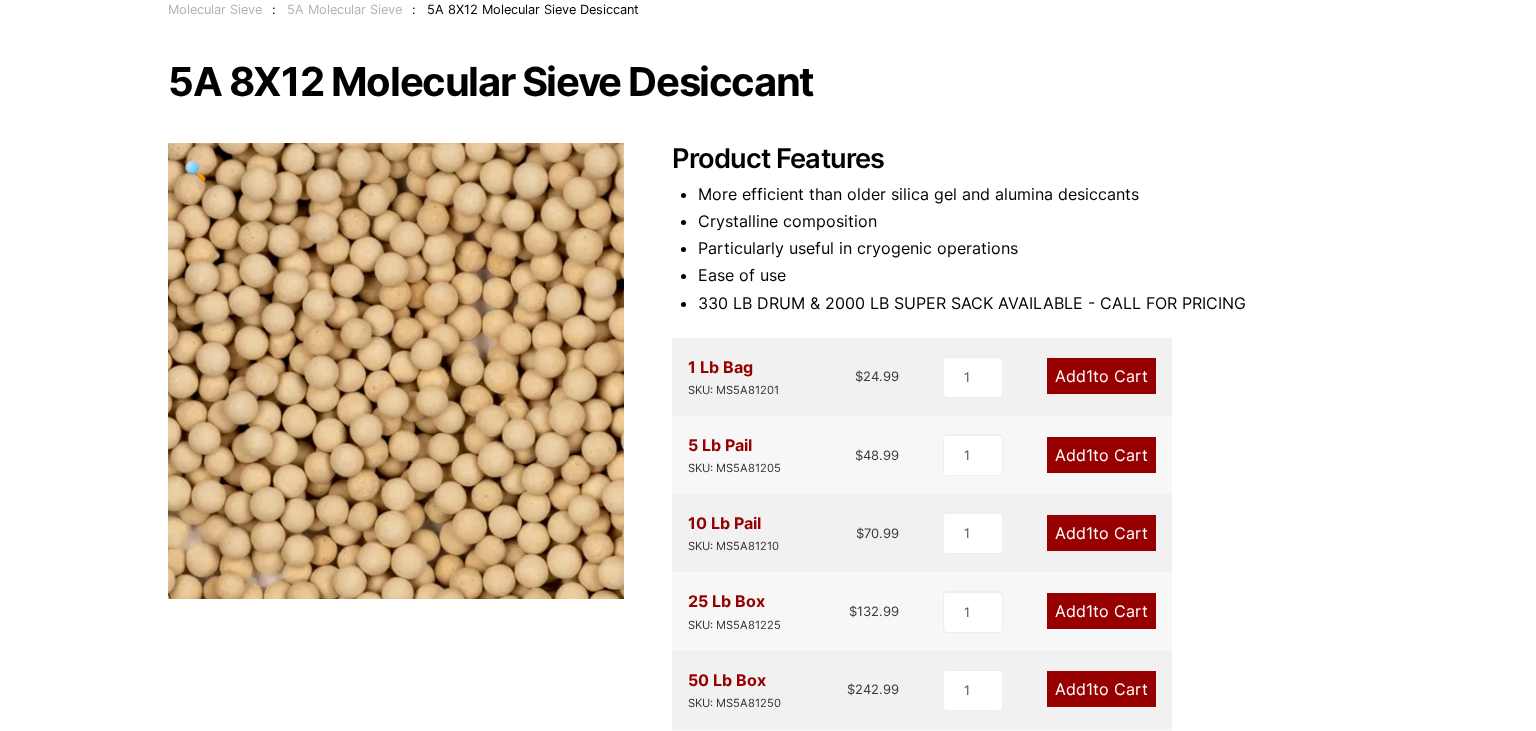 scroll, scrollTop: 42, scrollLeft: 0, axis: vertical 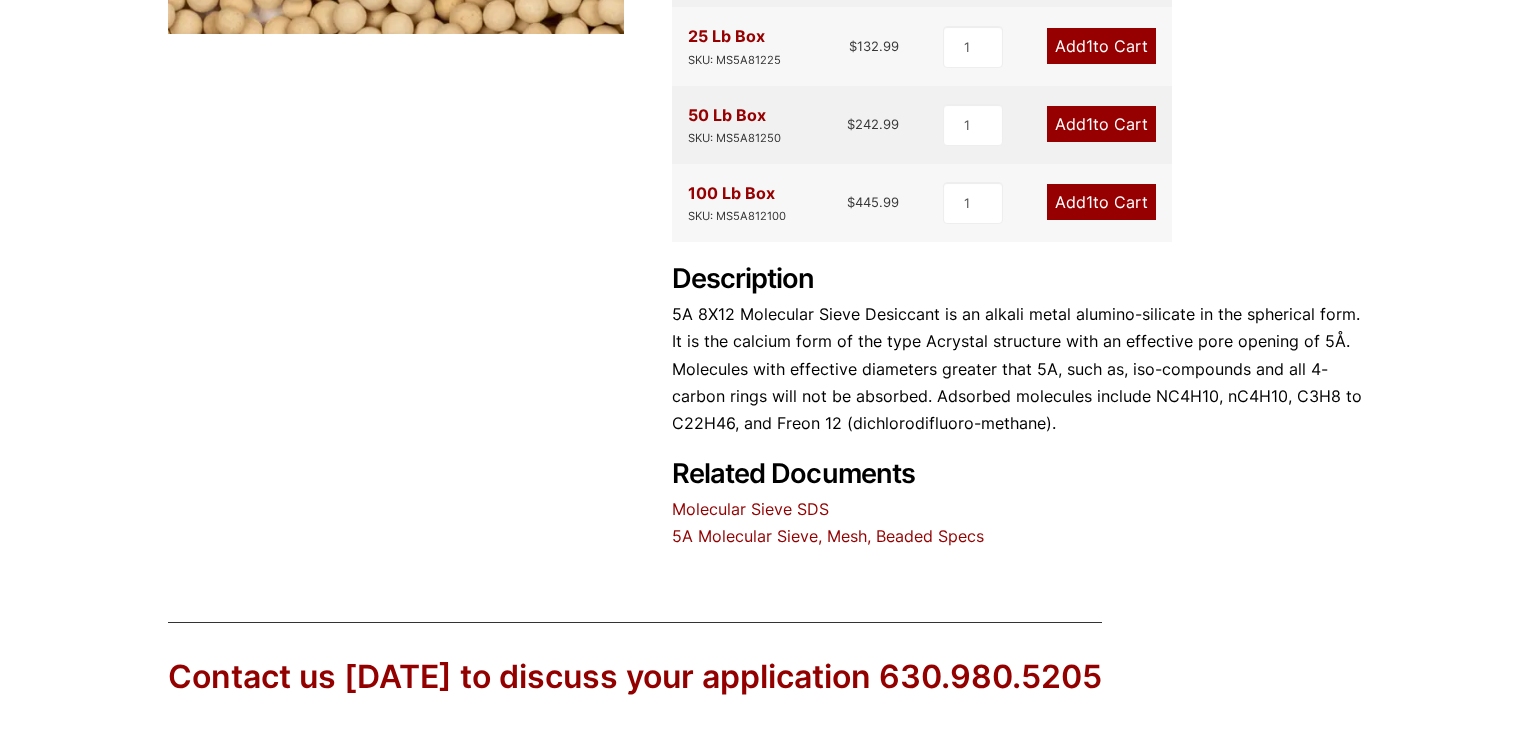 click on "Molecular Sieve SDS" at bounding box center (750, 509) 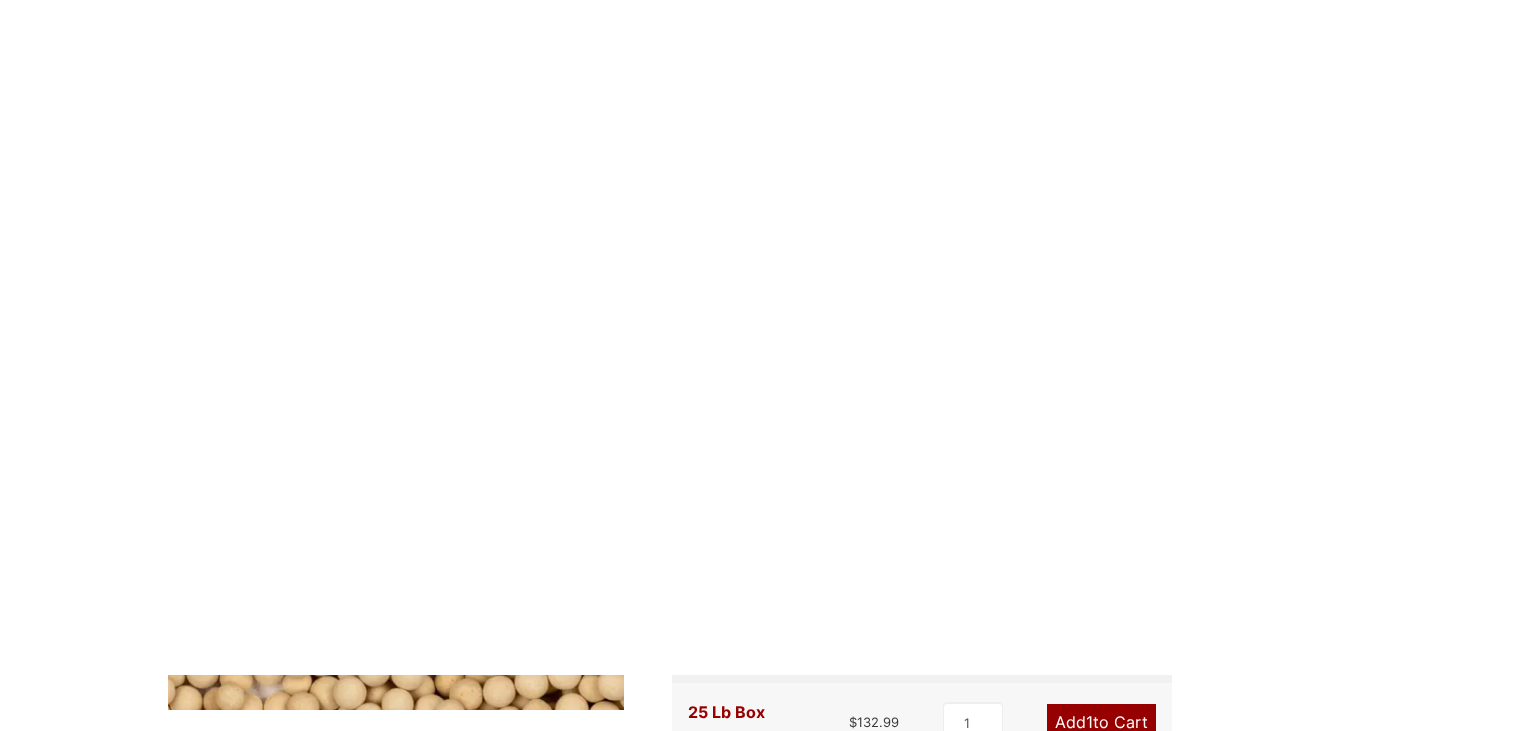 scroll, scrollTop: 42, scrollLeft: 0, axis: vertical 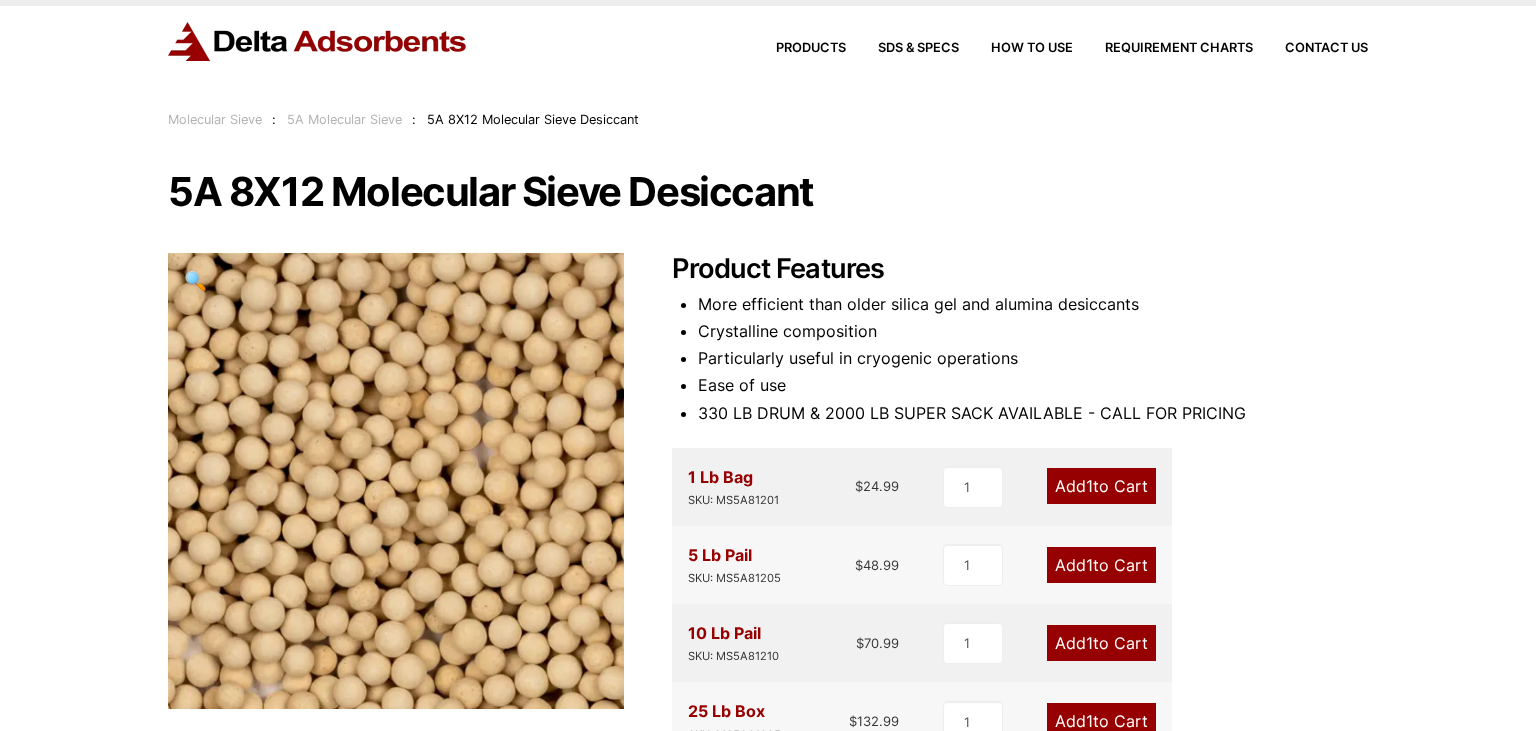 click on "Our website has detected that you are using an outdated browser that will prevent you from accessing certain features.  Please use one of the following browers when visiting our site for the best overall user experience. Chrome Firefox Edge Safari 630-980-5205 My account My Cart ( 4 )
Products SDS & SPECS How to Use Requirement Charts Contact Us
Molecular Sieve   :   5A Molecular Sieve   :   5A 8X12 Molecular Sieve Desiccant
5A 8X12 Molecular Sieve Desiccant 🔍
Product Features More efficient than older silica gel and alumina desiccants Crystalline composition Particularly useful in cryogenic operations Ease of use 330 LB DRUM & 2000 LB SUPER SACK AVAILABLE - CALL FOR PRICING
1 Lb Bag					 SKU: MS5A81201
$ 24.99
1
Add  1  to Cart
$" at bounding box center (768, 833) 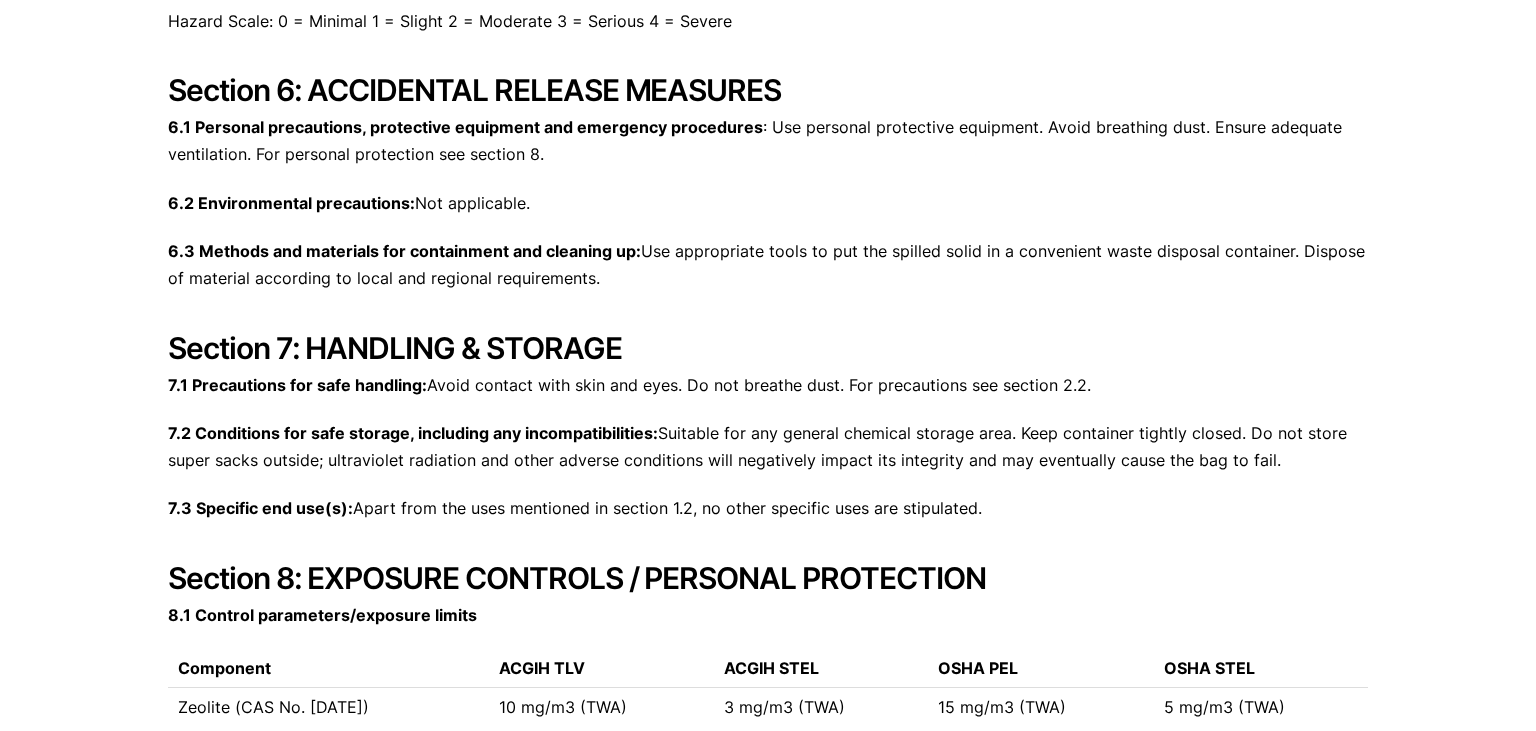scroll, scrollTop: 3136, scrollLeft: 0, axis: vertical 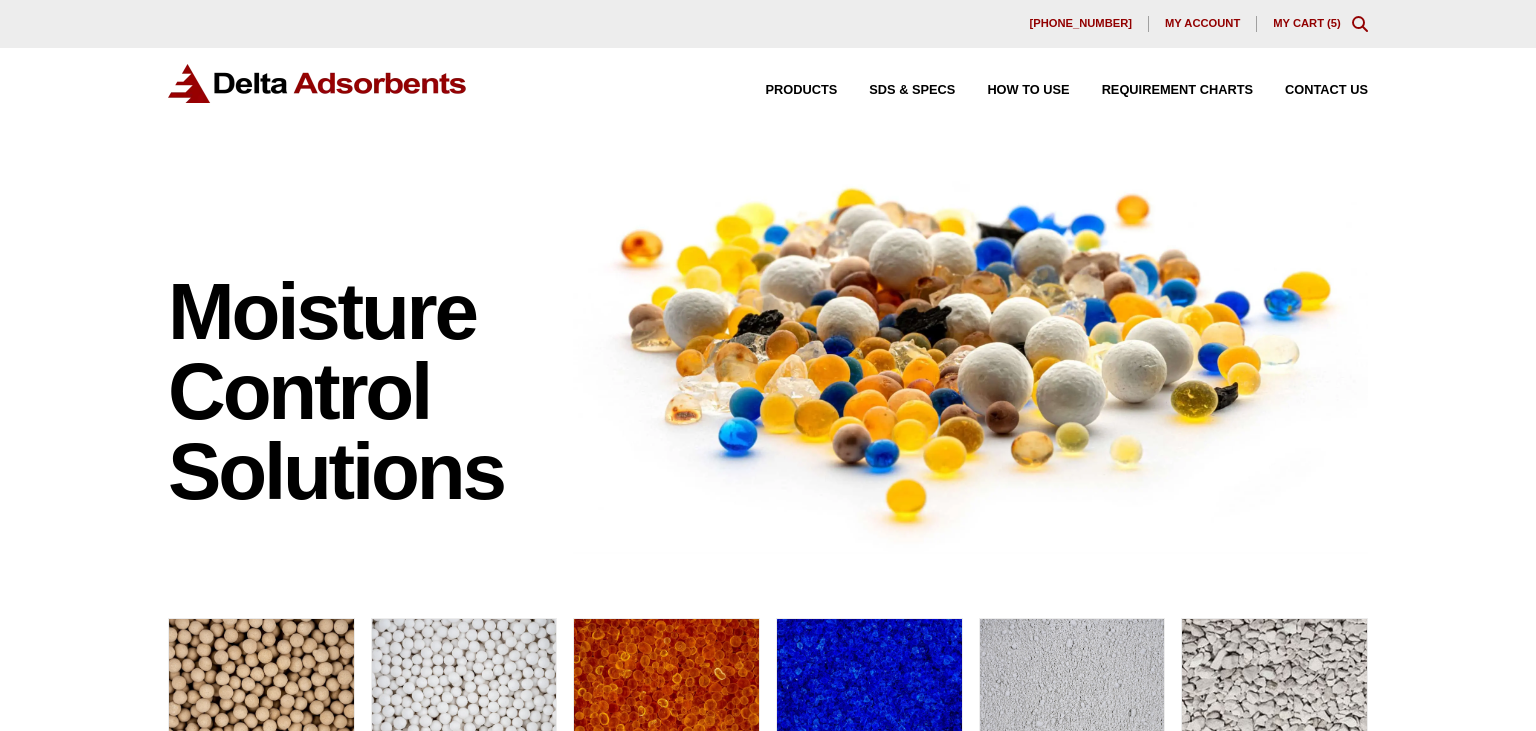 click on "My Cart ( 5 )" at bounding box center (1307, 23) 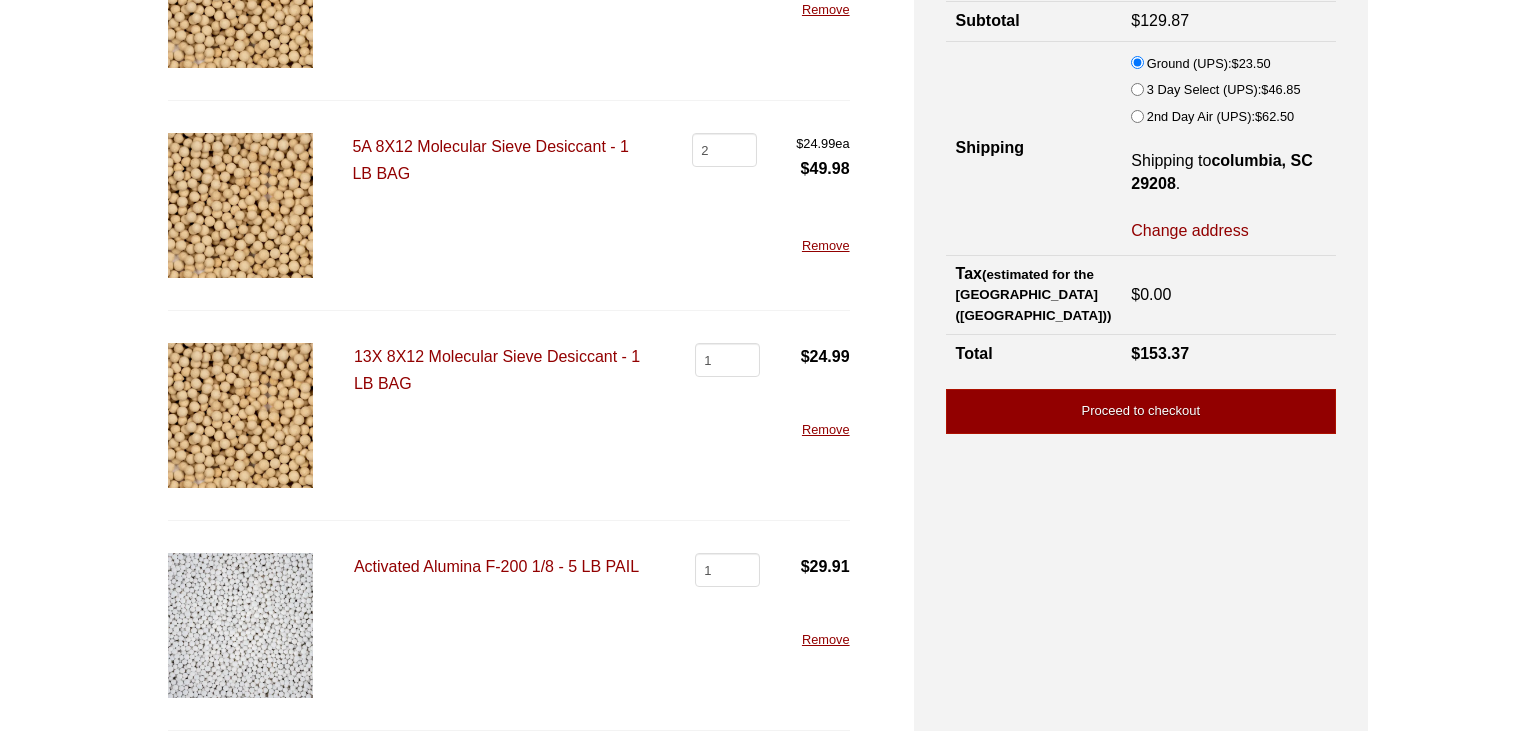 scroll, scrollTop: 207, scrollLeft: 0, axis: vertical 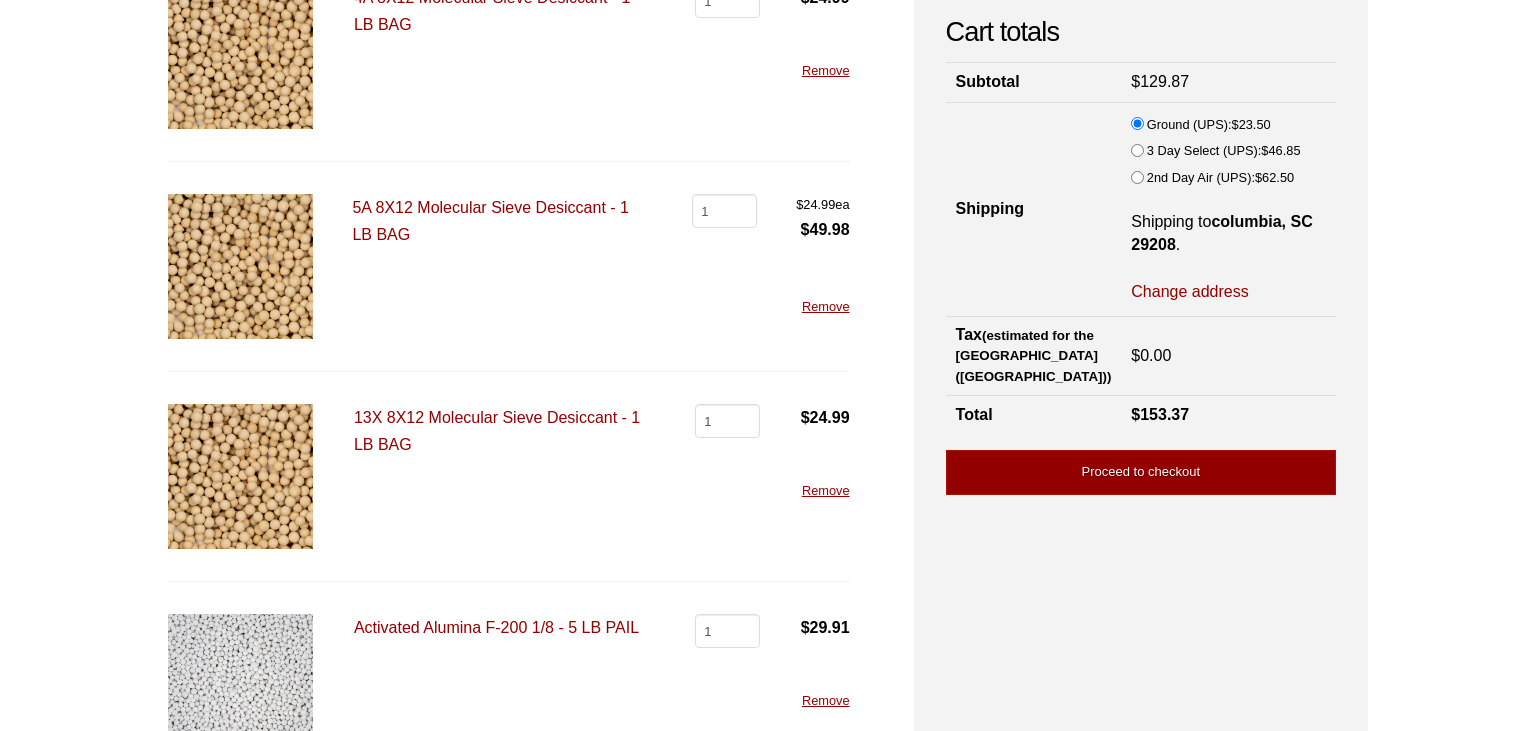 type on "1" 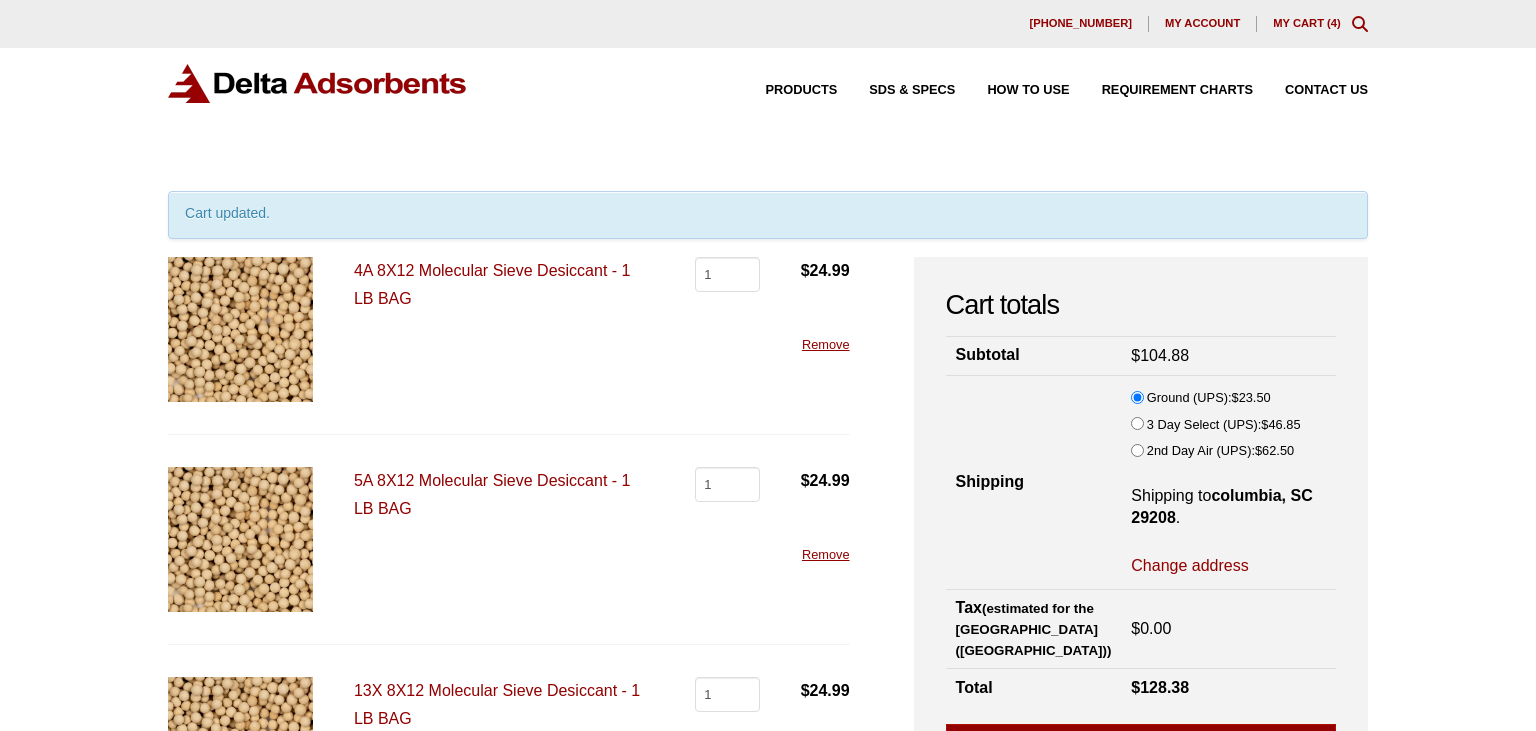 scroll, scrollTop: 0, scrollLeft: 0, axis: both 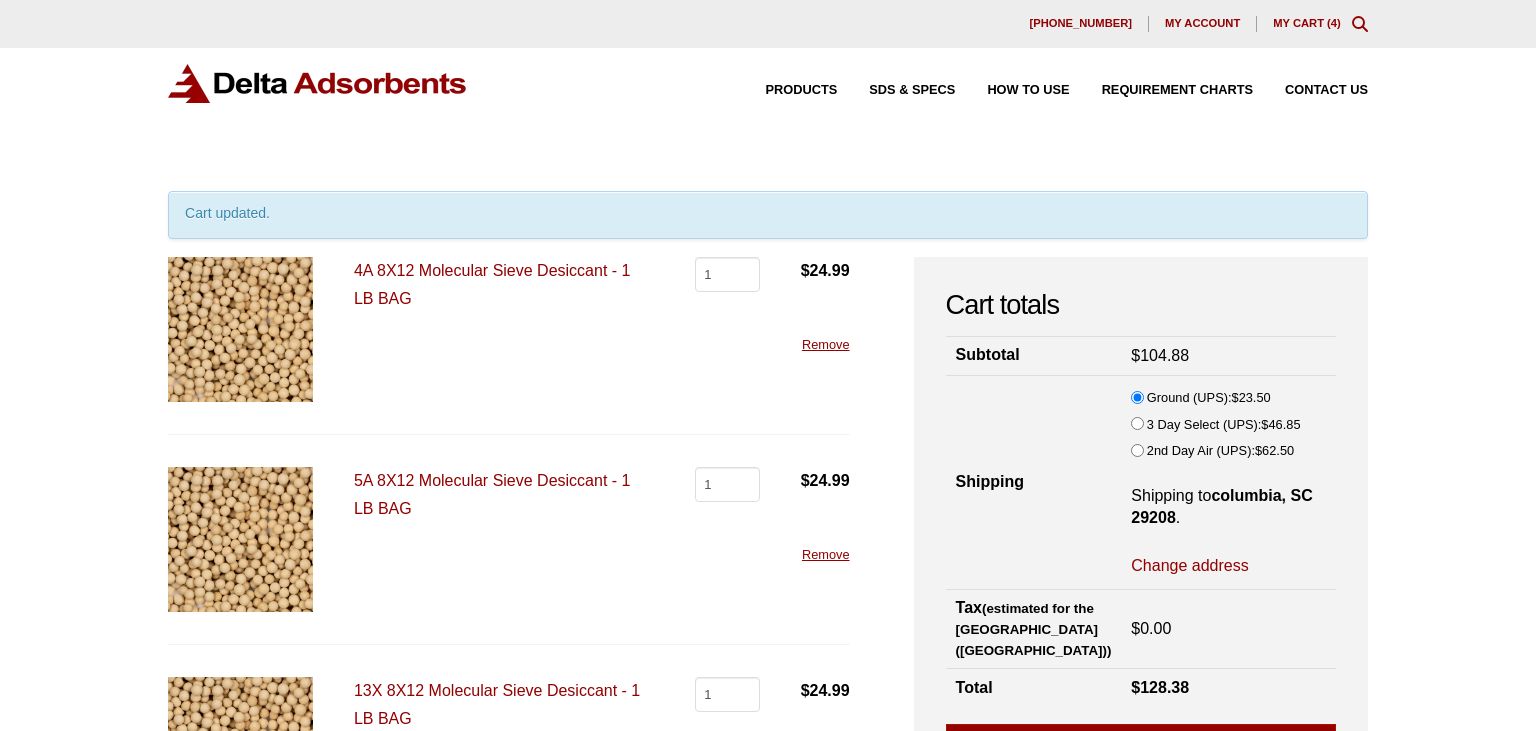 click on "4A 8X12 Molecular Sieve Desiccant - 1 LB BAG" at bounding box center [492, 284] 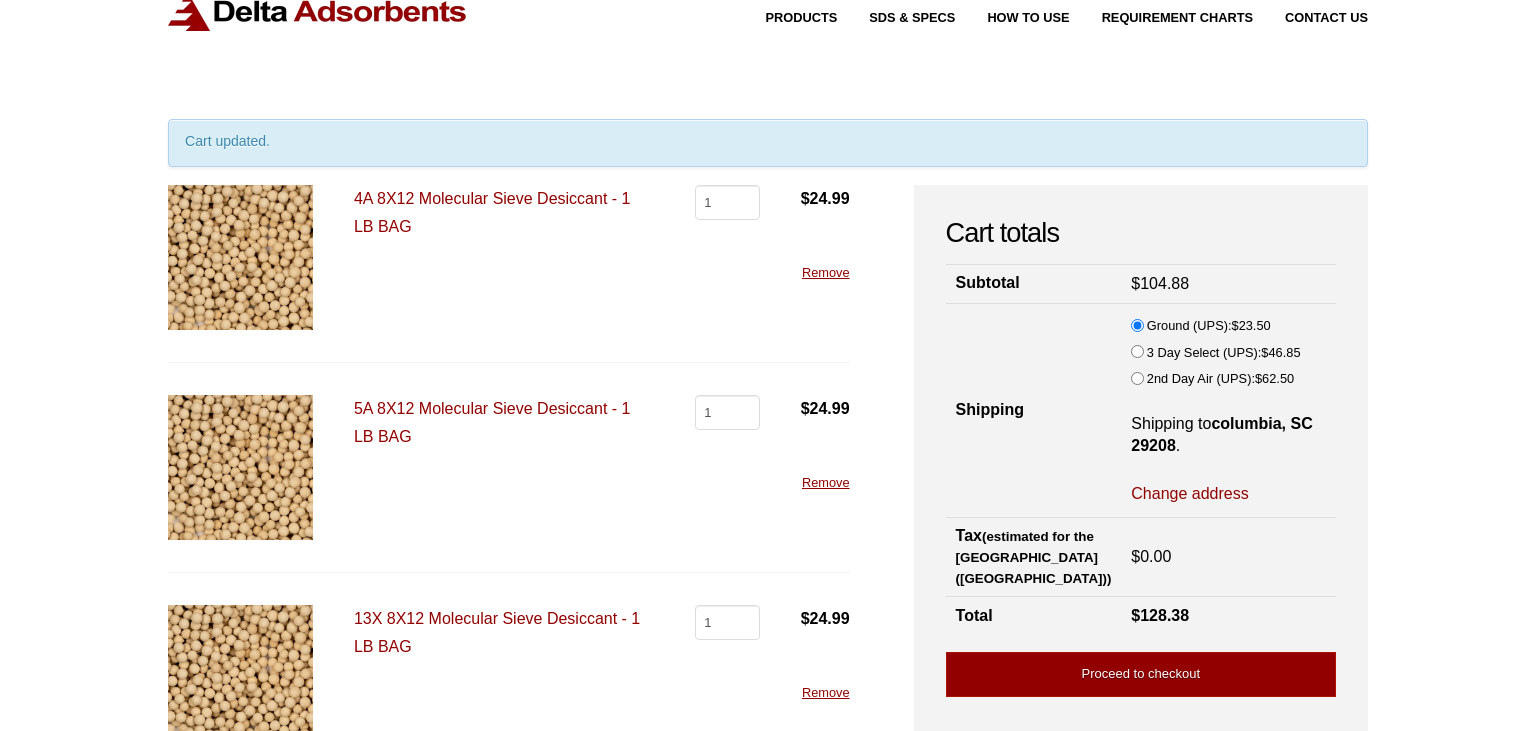 scroll, scrollTop: 71, scrollLeft: 0, axis: vertical 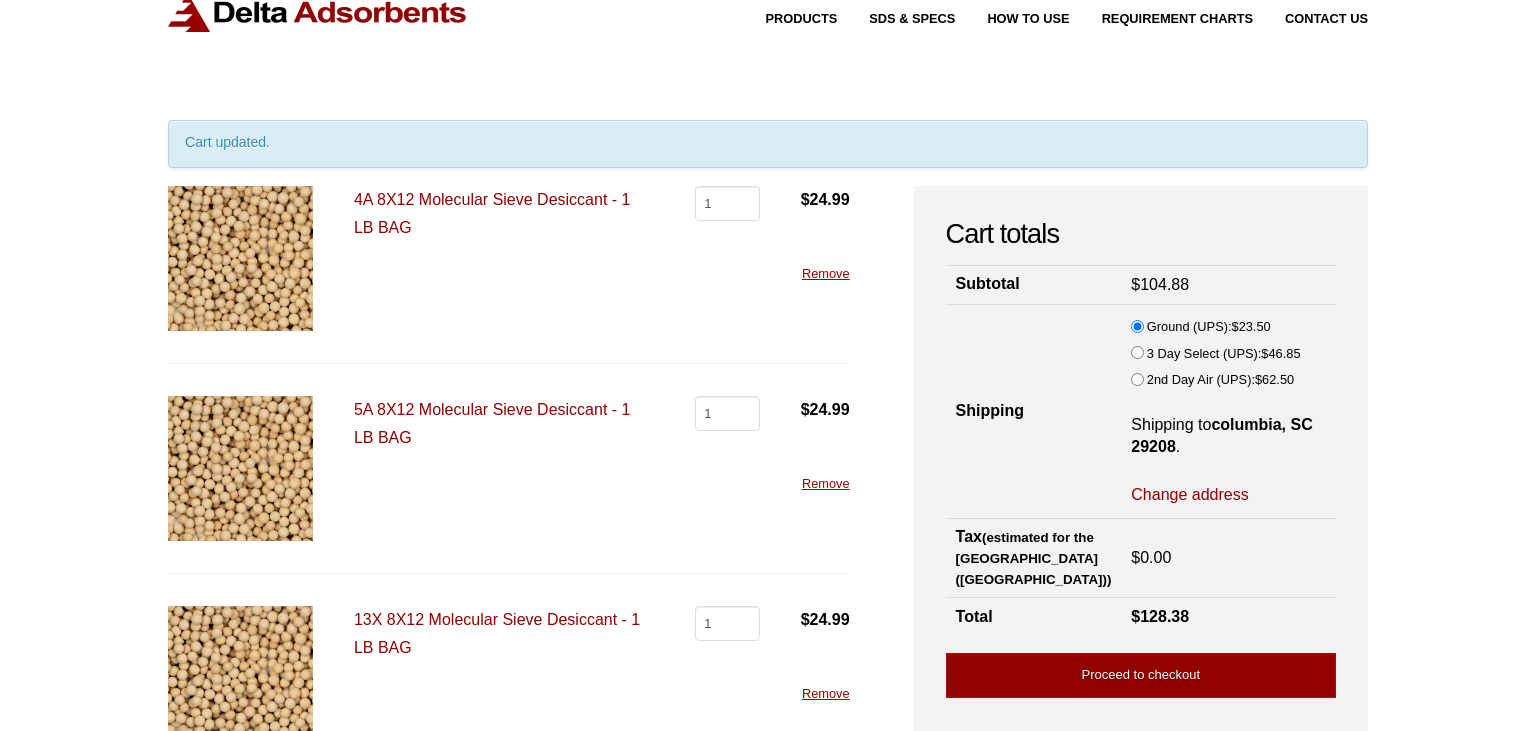 click on "5A 8X12 Molecular Sieve Desiccant - 1 LB BAG" at bounding box center [492, 423] 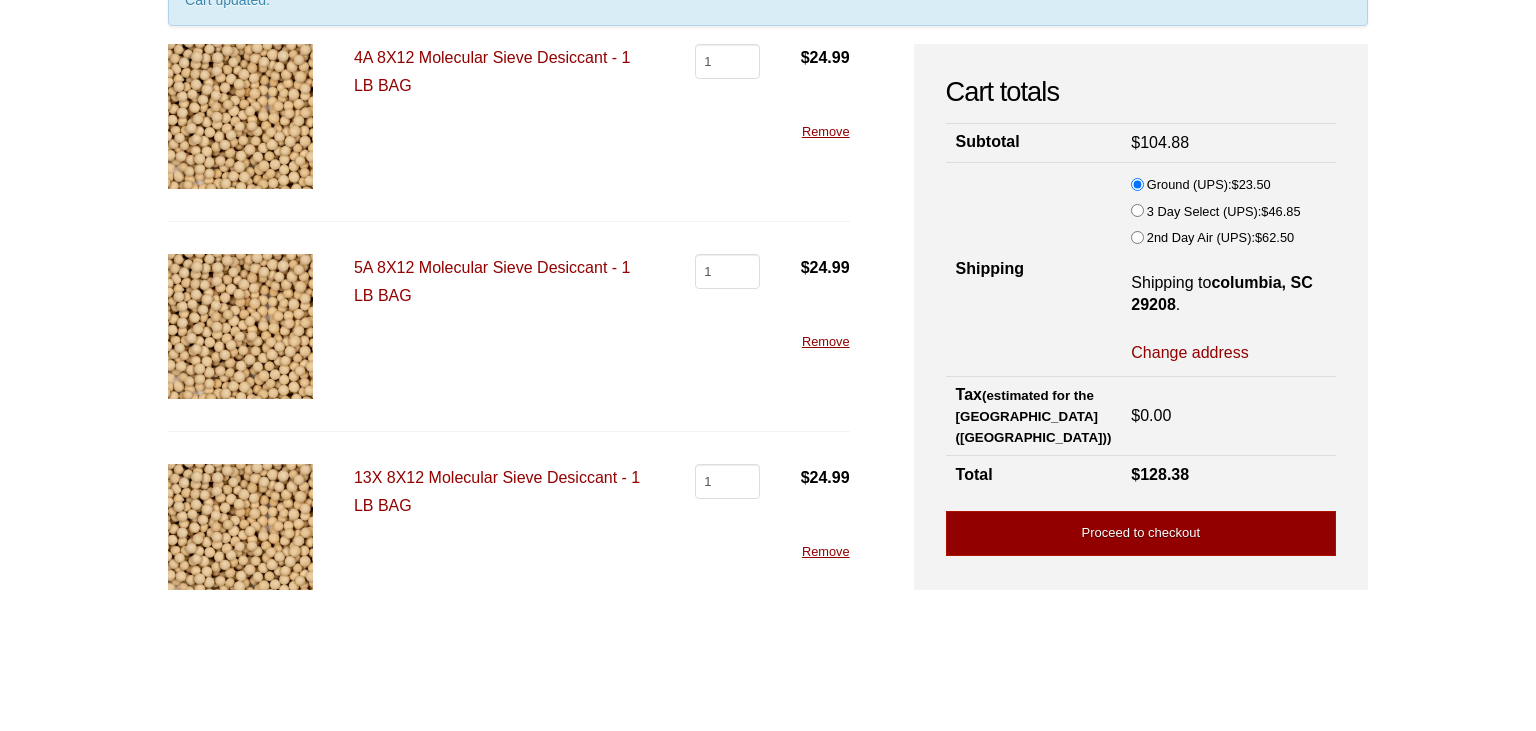 scroll, scrollTop: 212, scrollLeft: 0, axis: vertical 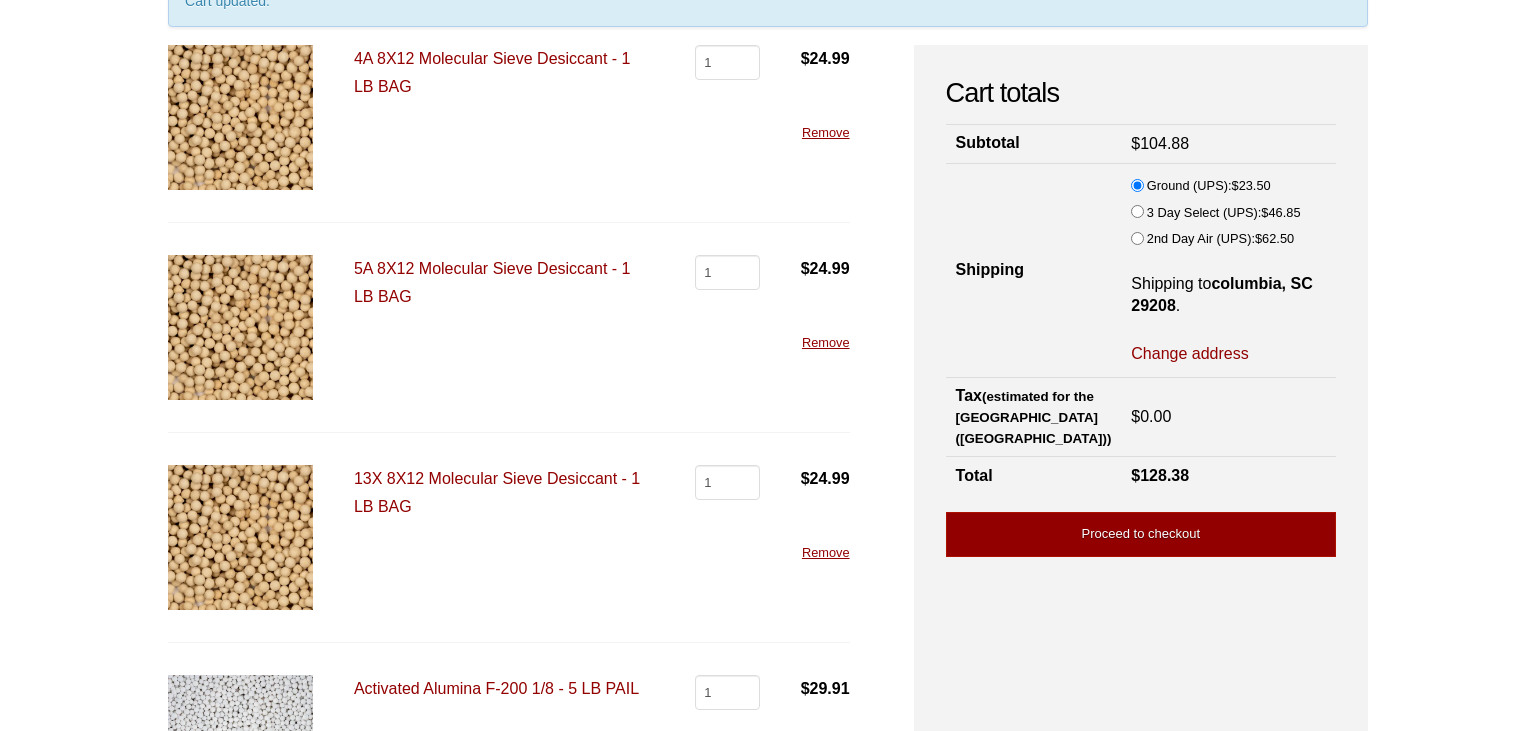 click on "13X 8X12 Molecular Sieve Desiccant - 1 LB BAG" at bounding box center (497, 492) 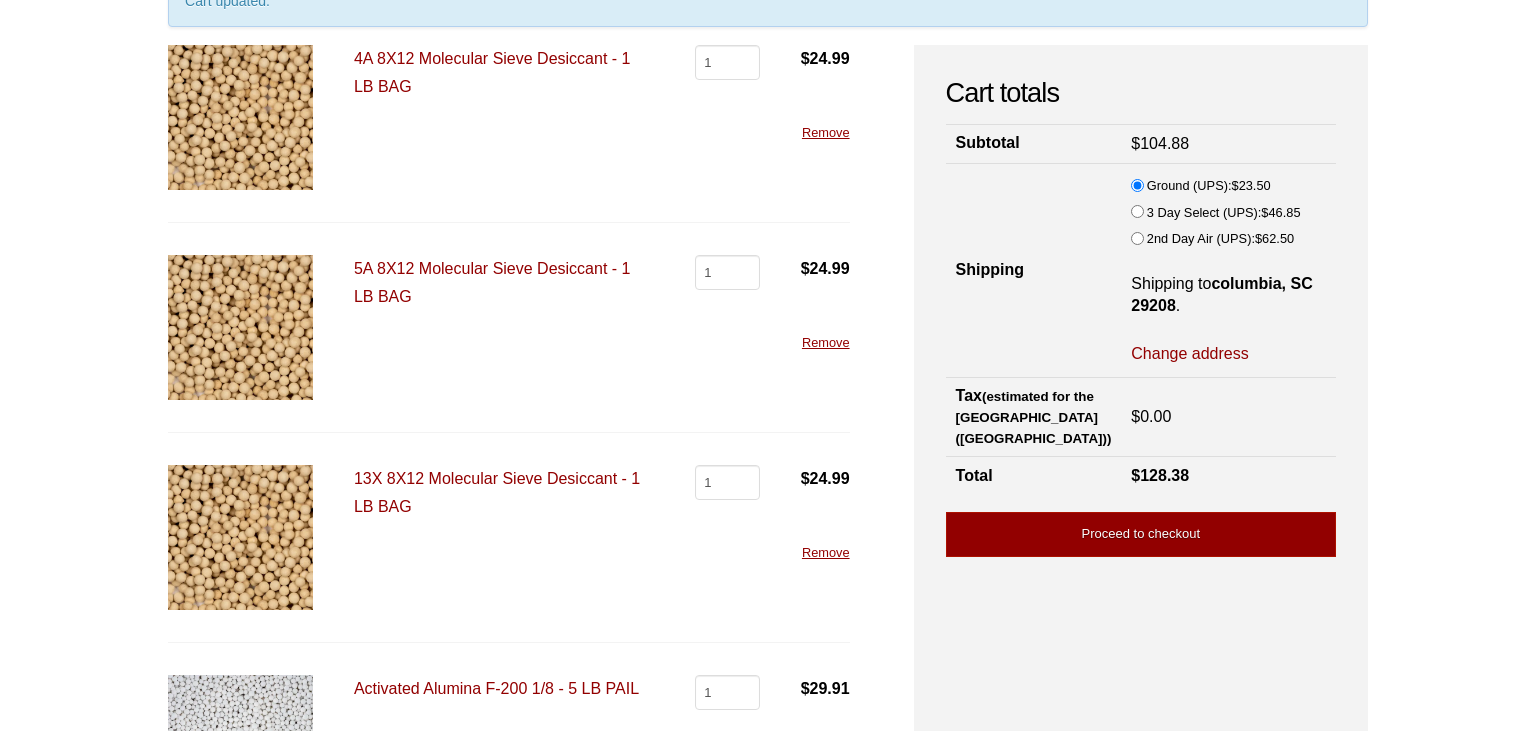 scroll, scrollTop: 345, scrollLeft: 0, axis: vertical 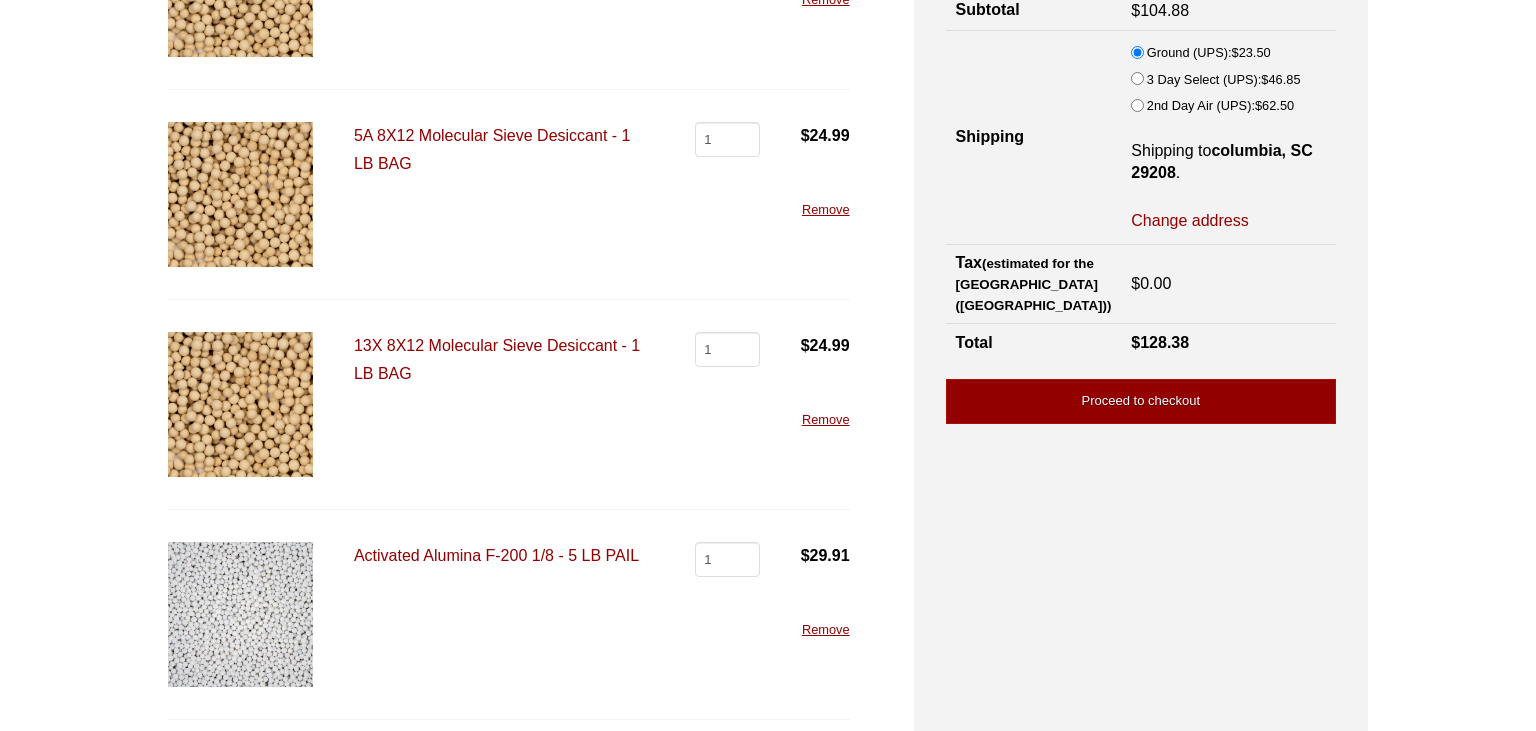 click on "Activated Alumina F-200 1/8 - 5 LB PAIL" at bounding box center (496, 555) 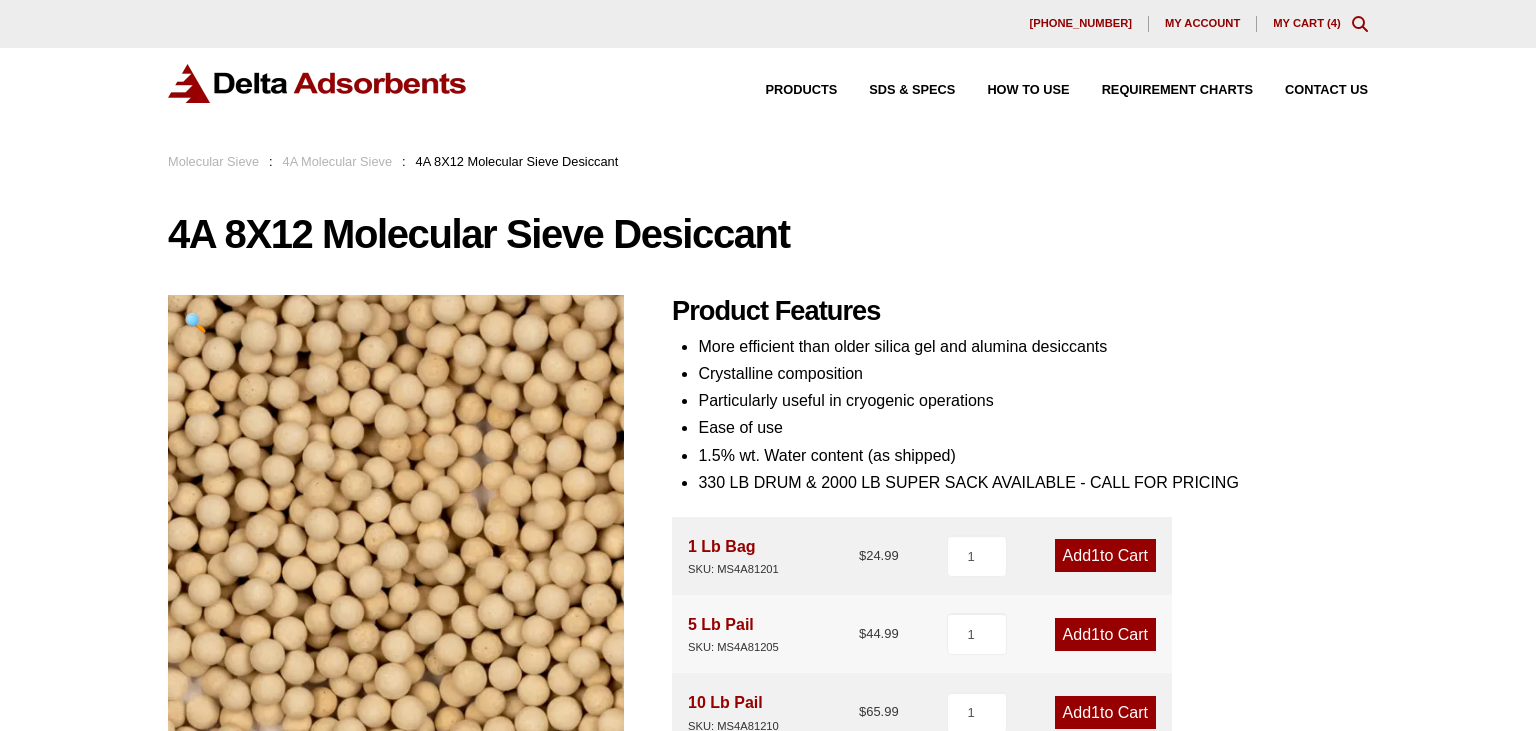 scroll, scrollTop: 0, scrollLeft: 0, axis: both 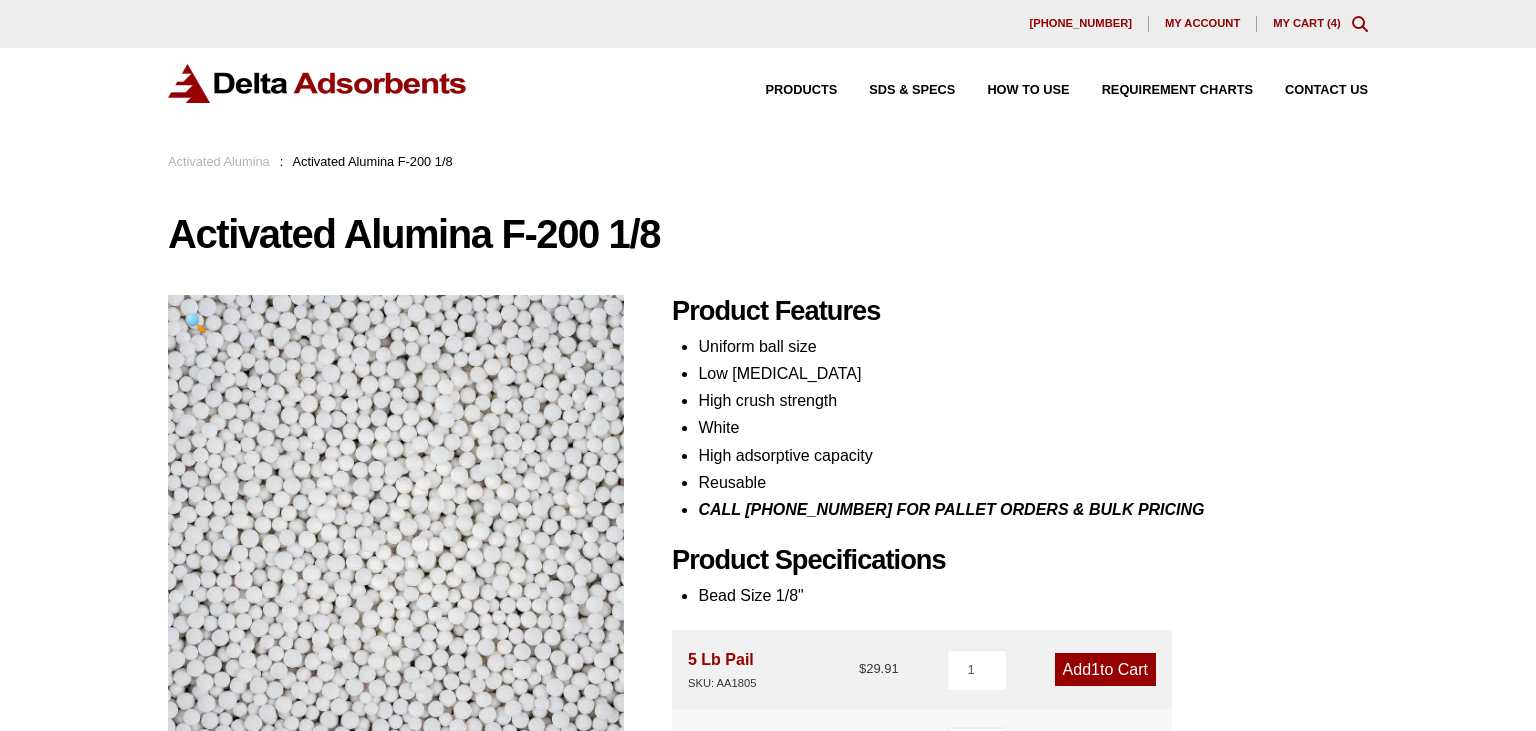 click on "Activated Alumina   :   Activated Alumina F-200 1/8" at bounding box center [768, 162] 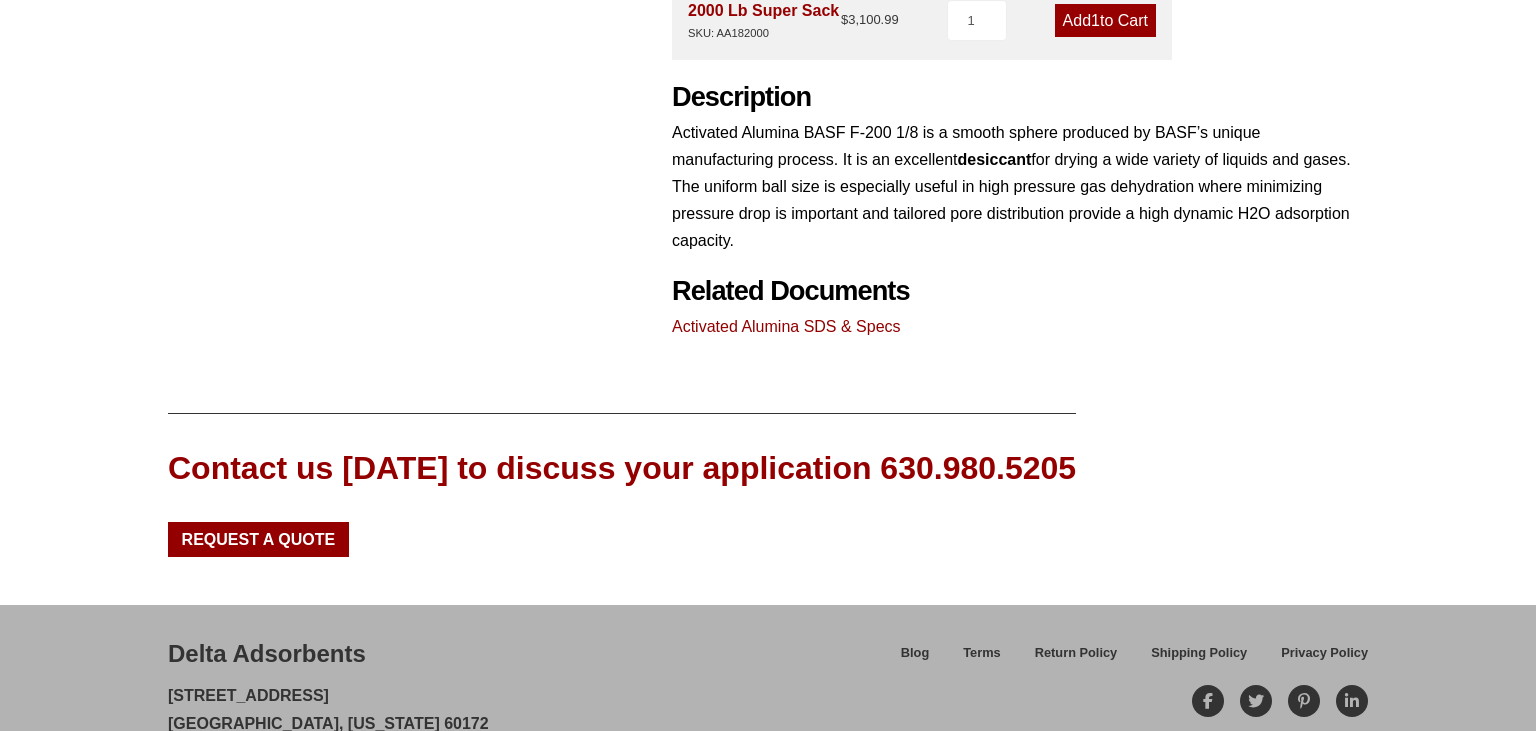scroll, scrollTop: 977, scrollLeft: 0, axis: vertical 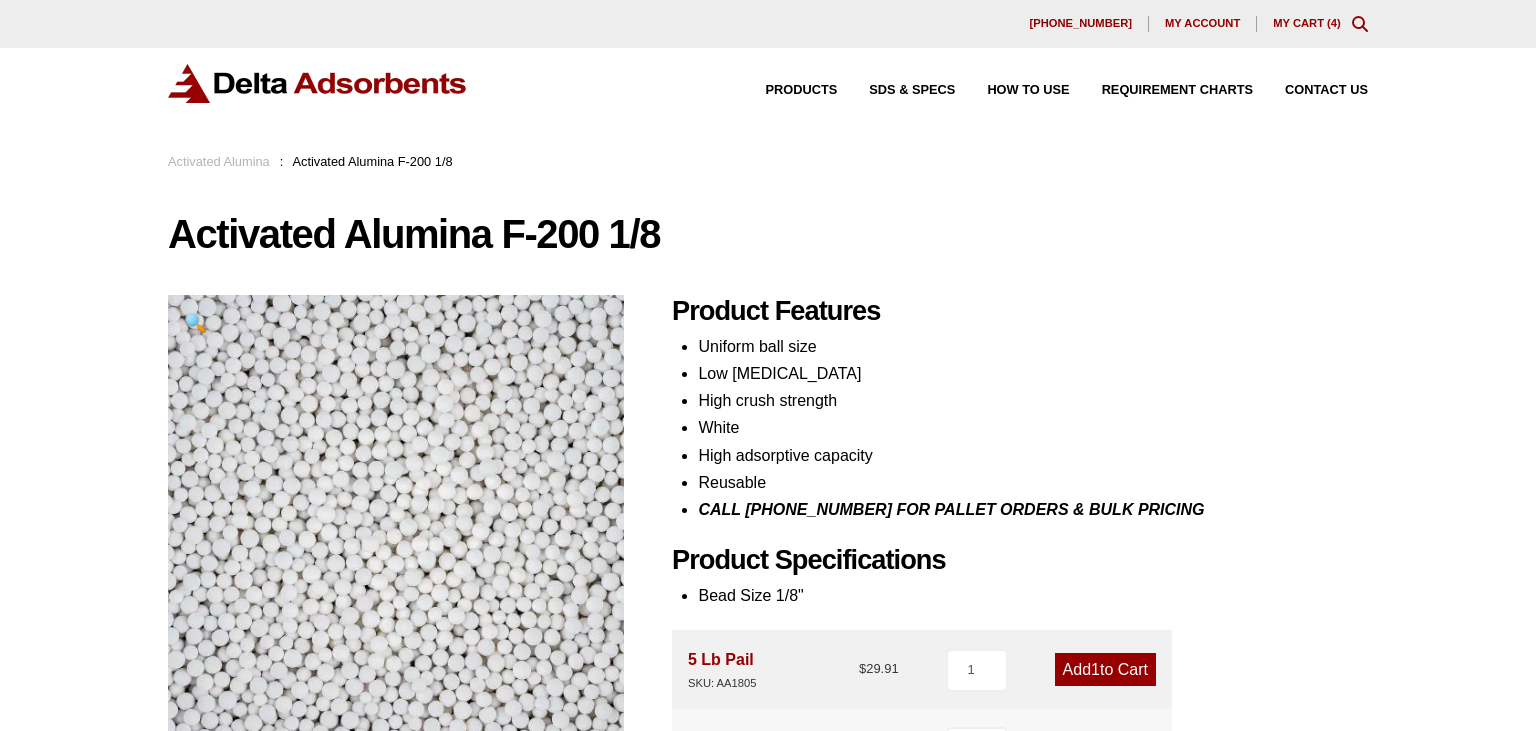click on "My Cart ( 4 )" at bounding box center [1307, 23] 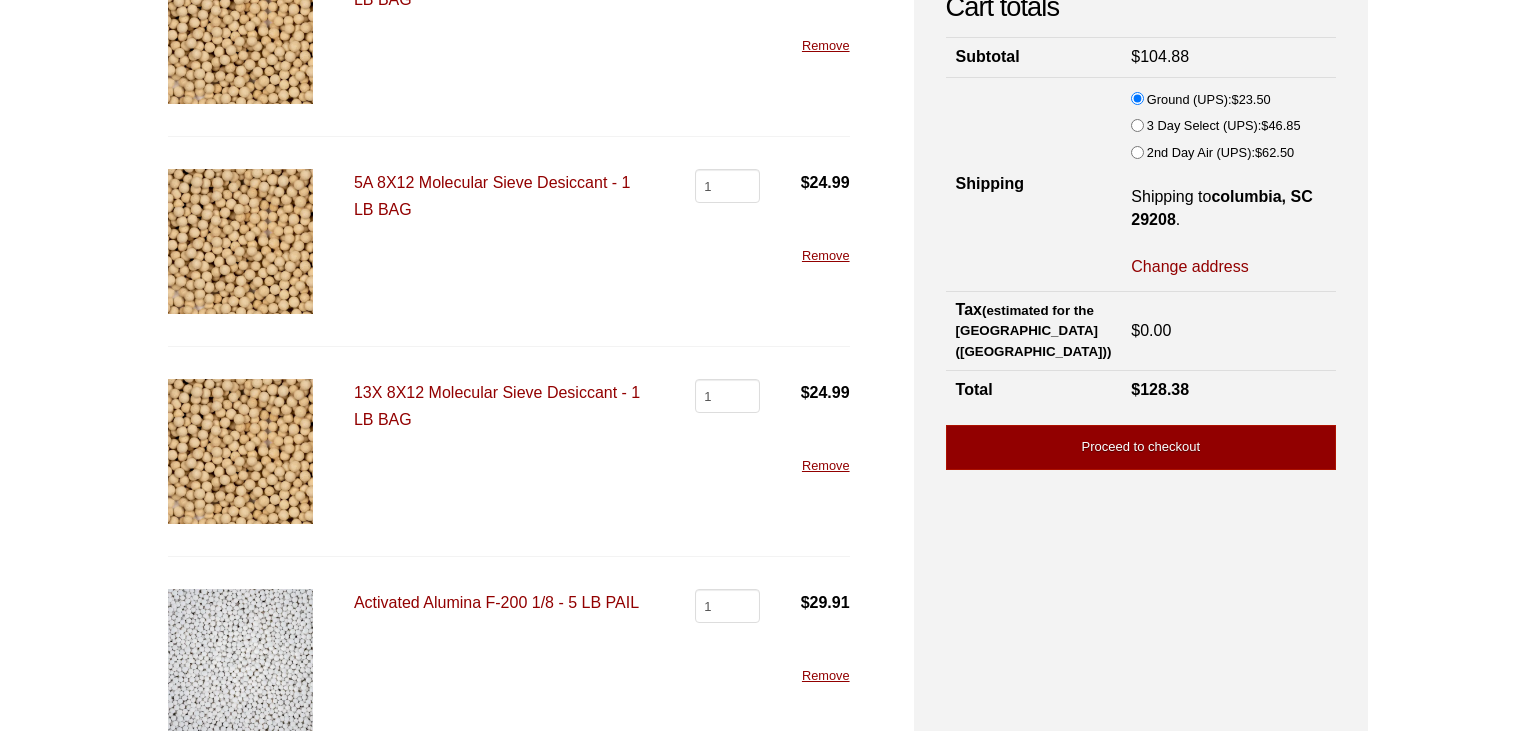 scroll, scrollTop: 340, scrollLeft: 0, axis: vertical 